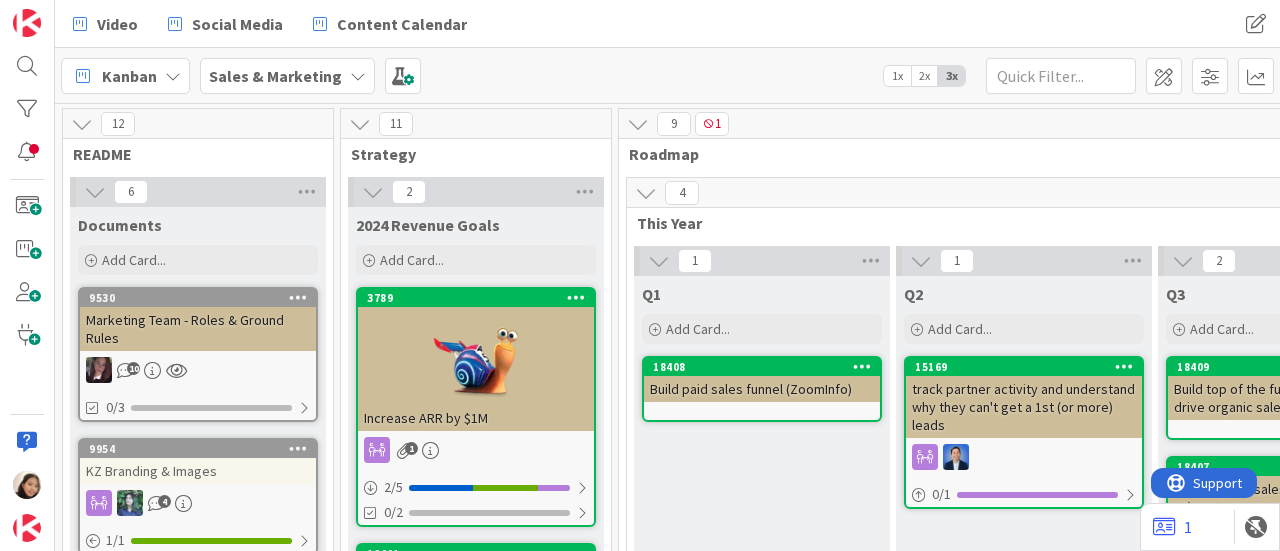 scroll, scrollTop: 0, scrollLeft: 0, axis: both 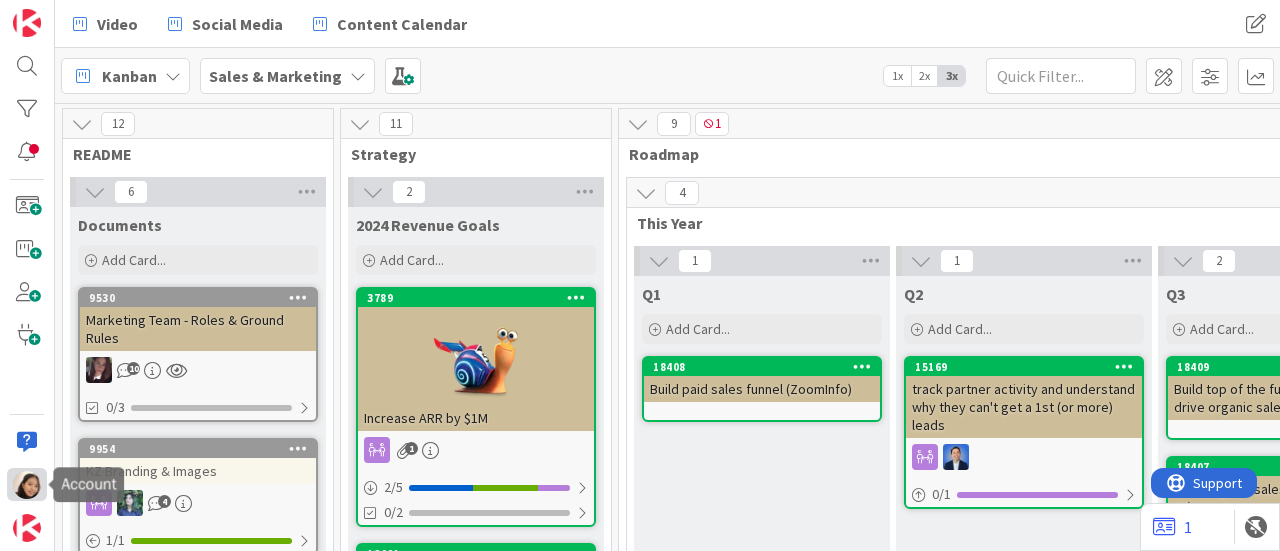 click at bounding box center [27, 485] 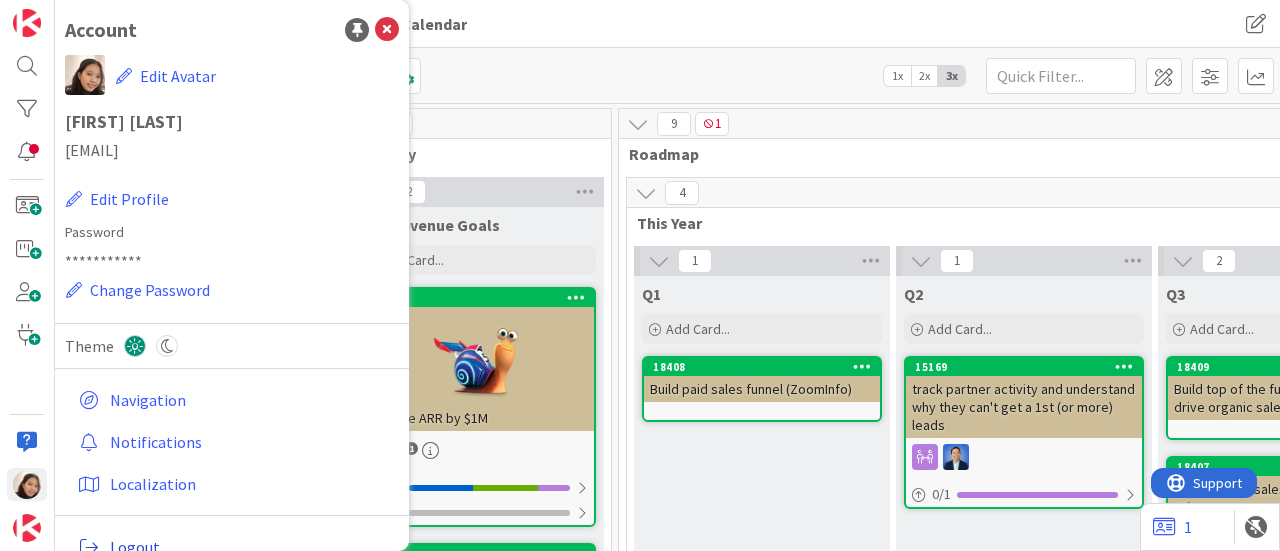 click on "Logout" at bounding box center (250, 547) 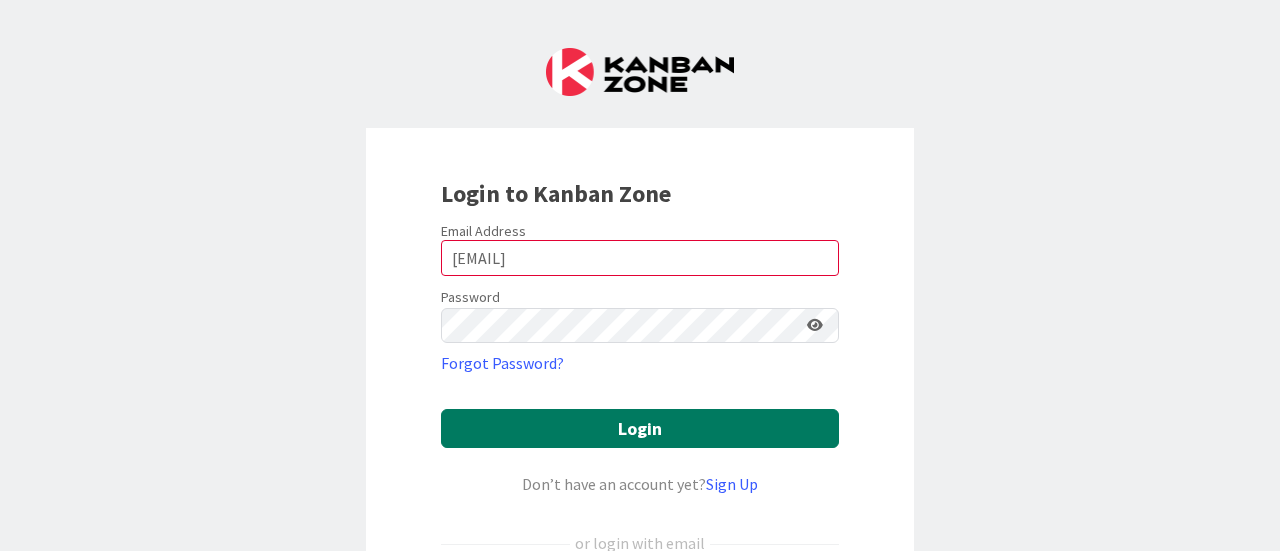 scroll, scrollTop: 0, scrollLeft: 0, axis: both 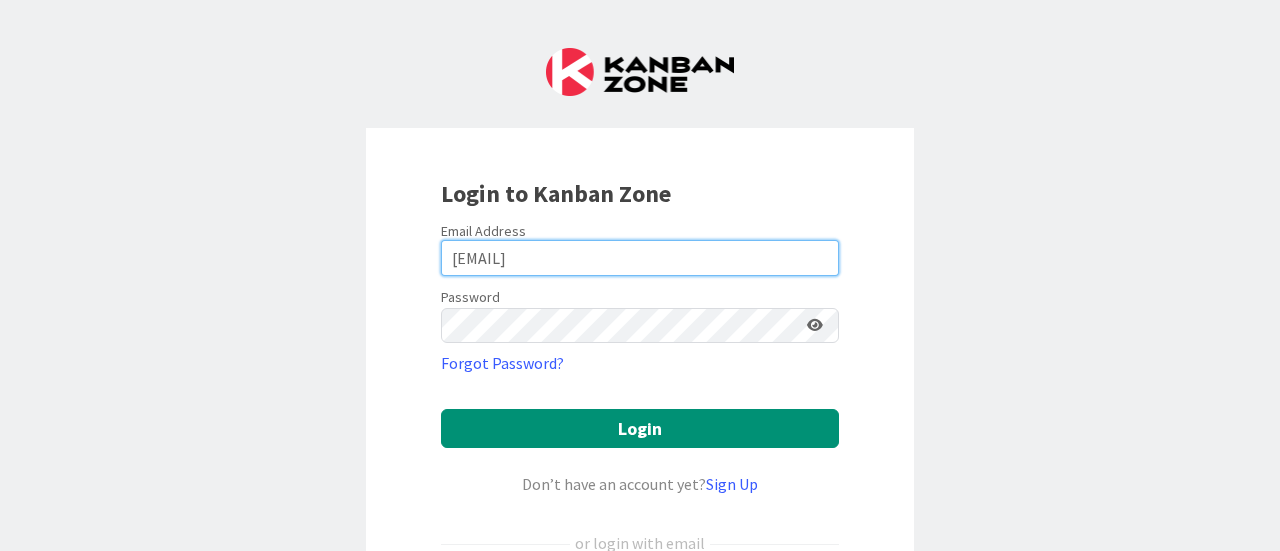 drag, startPoint x: 651, startPoint y: 253, endPoint x: 282, endPoint y: 271, distance: 369.43875 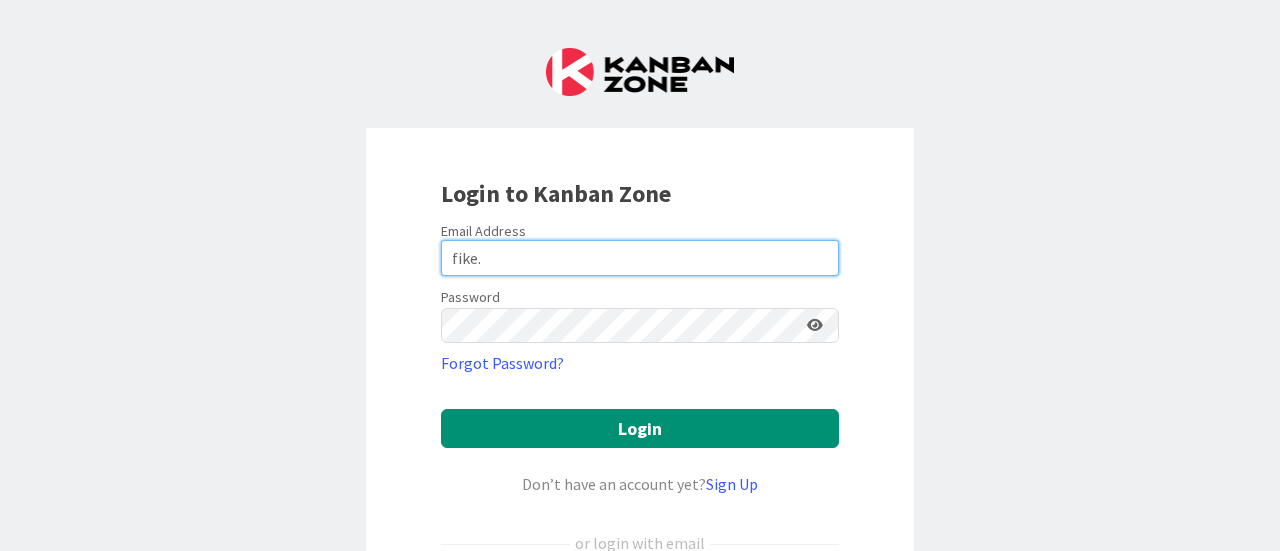 type on "[EMAIL]" 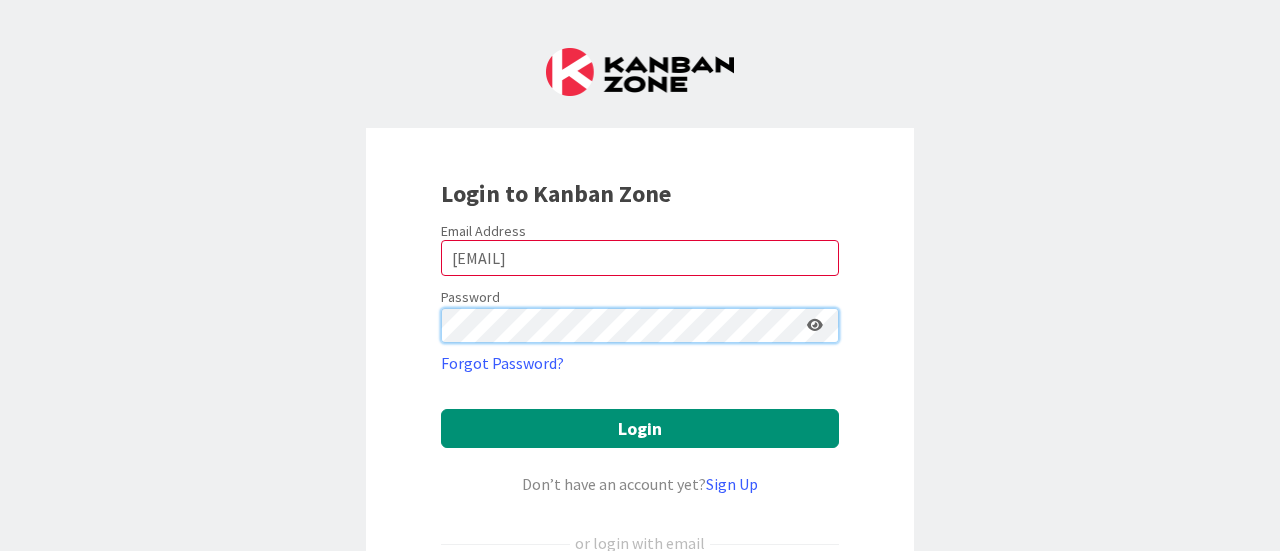 click on "Login" at bounding box center [640, 428] 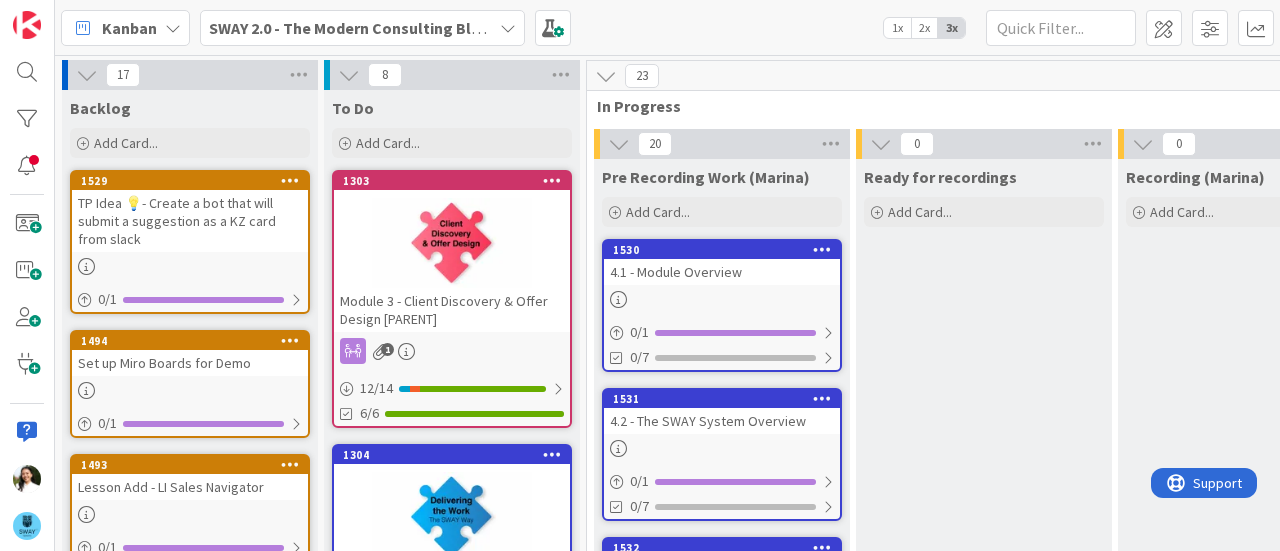 scroll, scrollTop: 0, scrollLeft: 0, axis: both 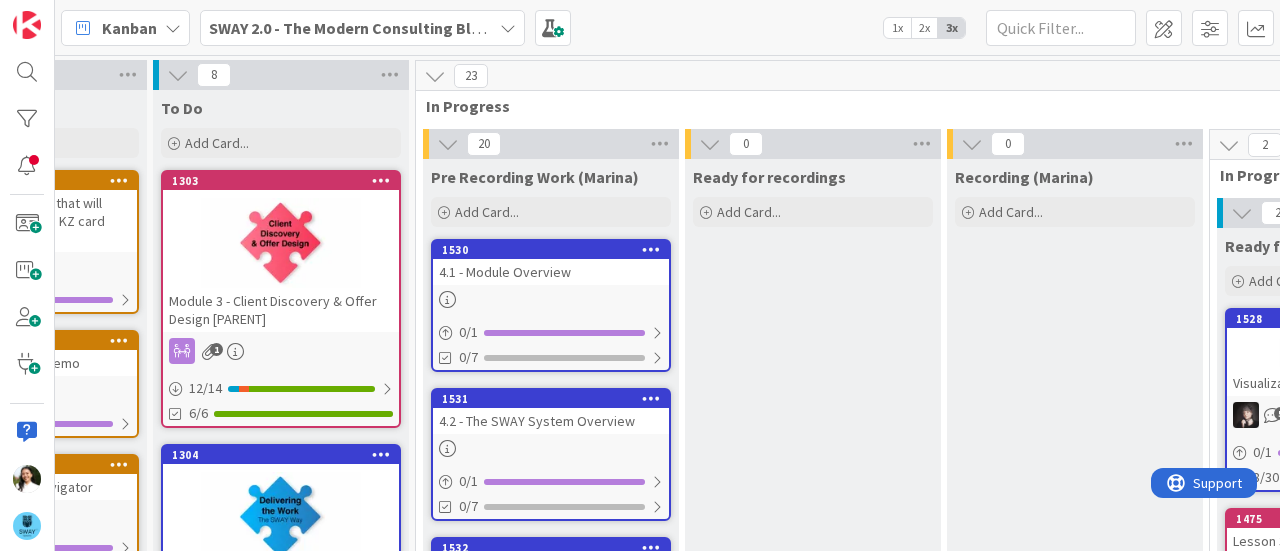 click on "SWAY 2.0 - The Modern Consulting Blueprint" at bounding box center [366, 28] 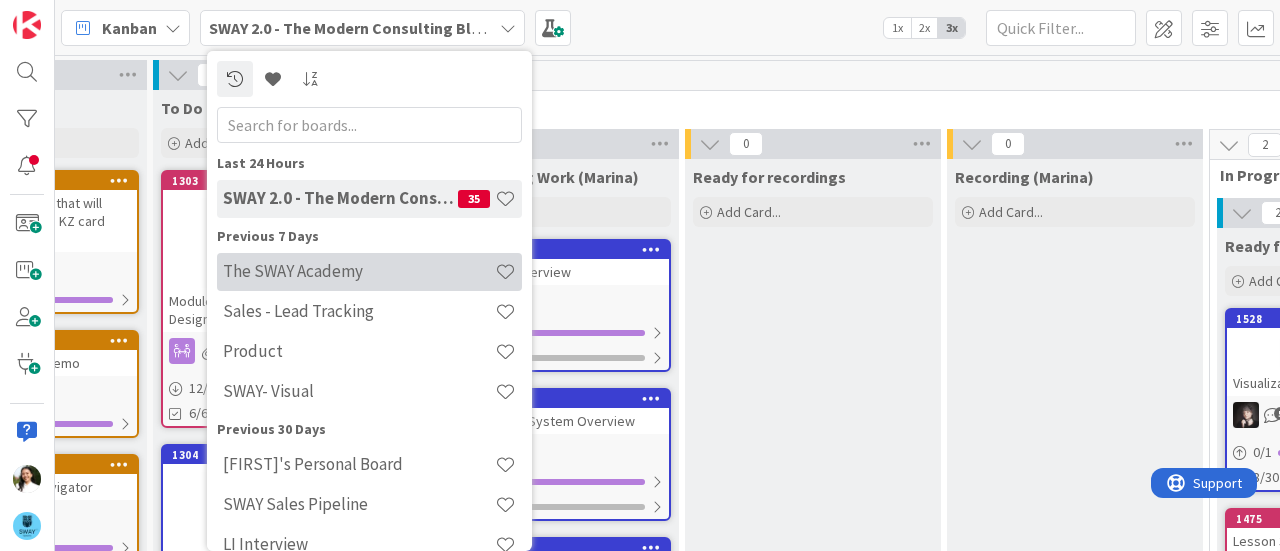 click on "The SWAY Academy" at bounding box center [359, 271] 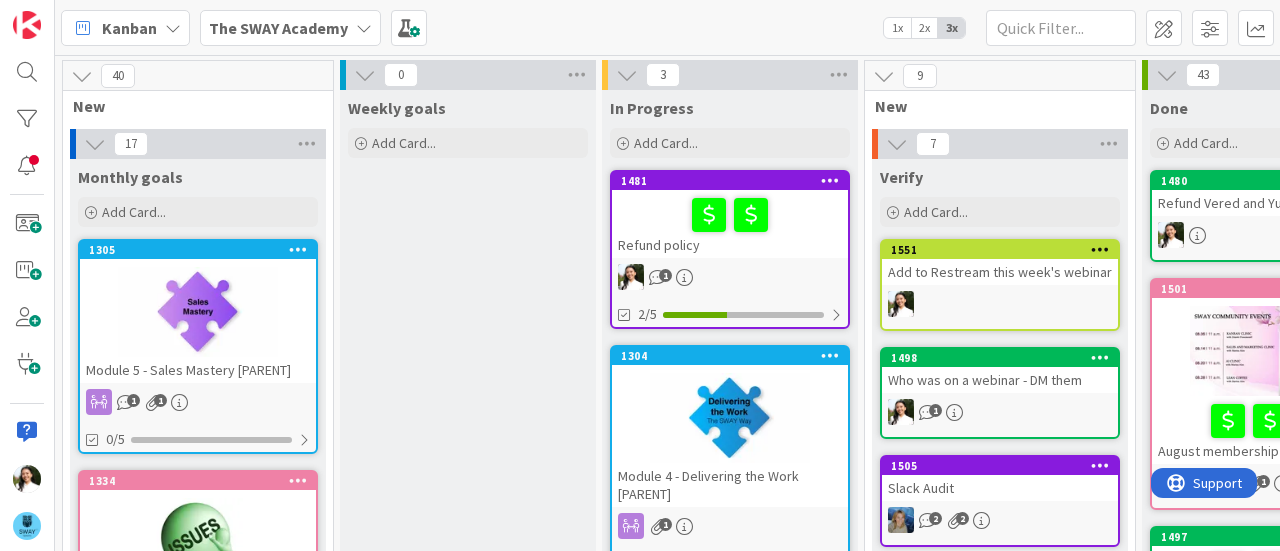 scroll, scrollTop: 0, scrollLeft: 0, axis: both 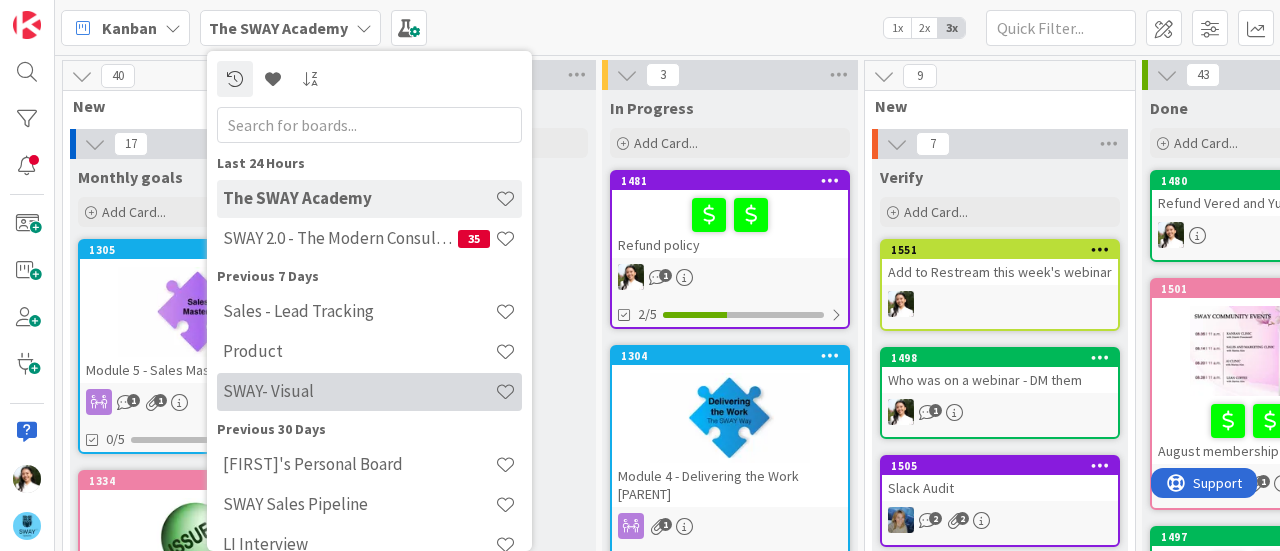 click on "SWAY- Visual" at bounding box center (359, 391) 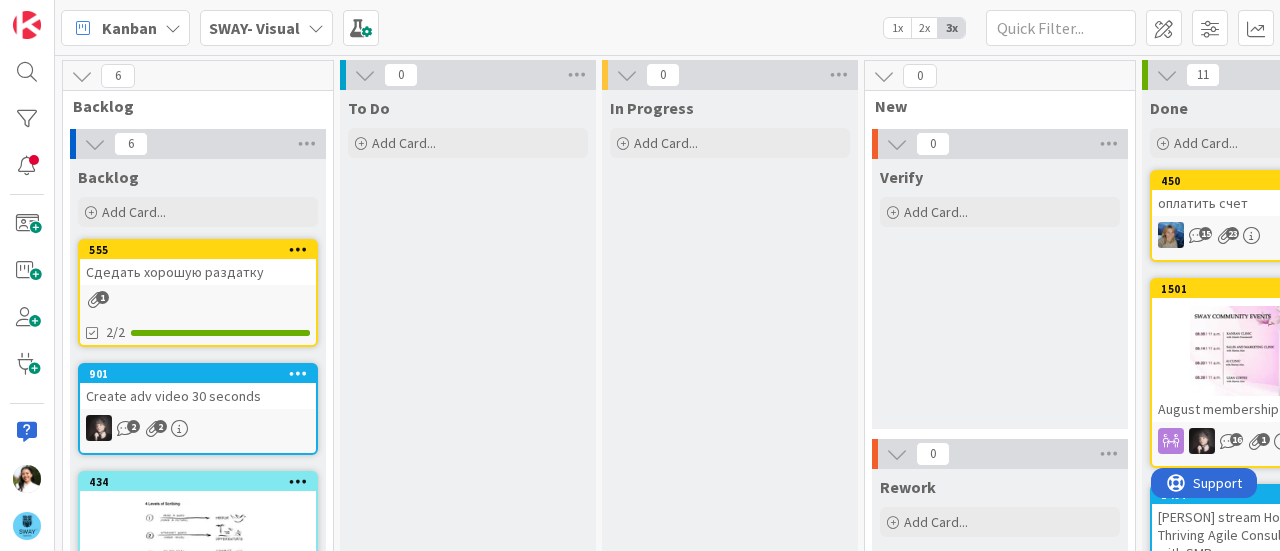 scroll, scrollTop: 0, scrollLeft: 0, axis: both 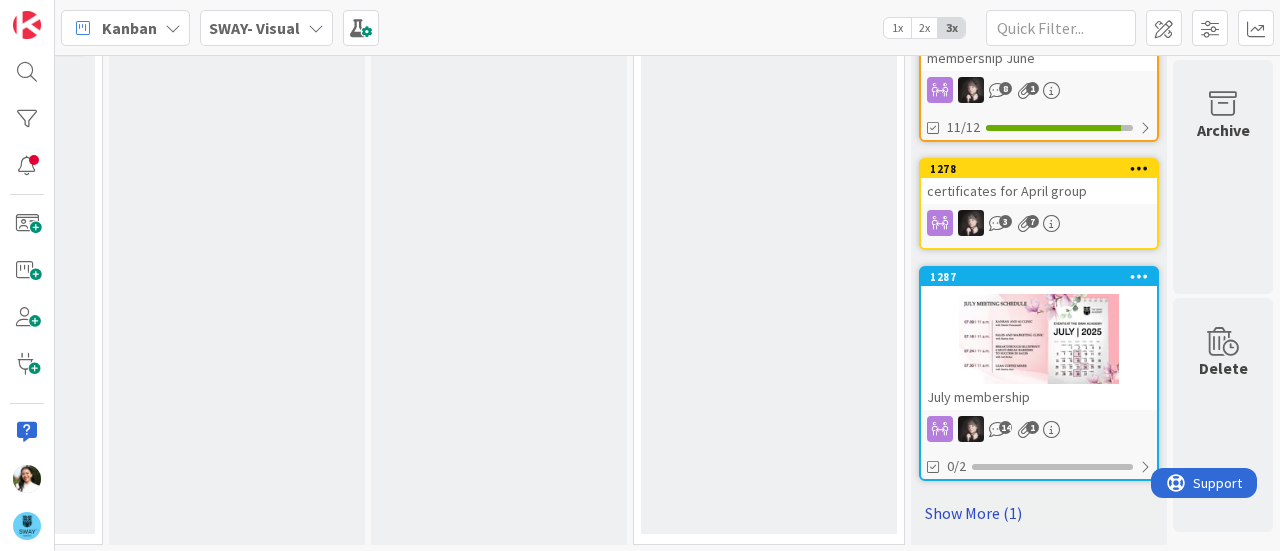 click on "Show More (1)" at bounding box center [1039, 513] 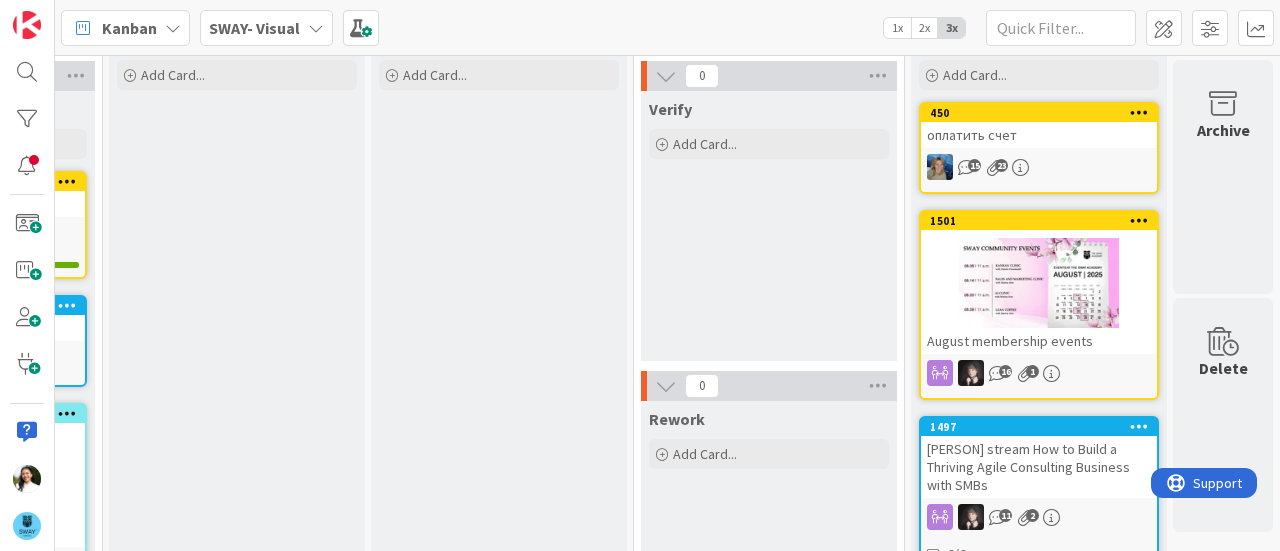 scroll, scrollTop: 0, scrollLeft: 244, axis: horizontal 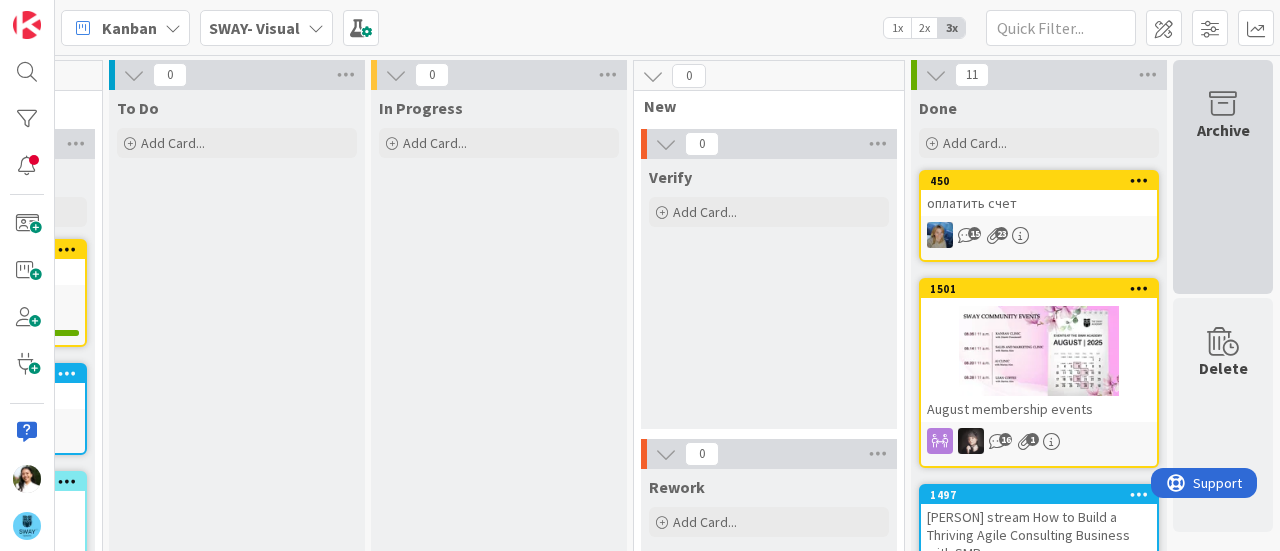click on "Archive" at bounding box center (1223, 177) 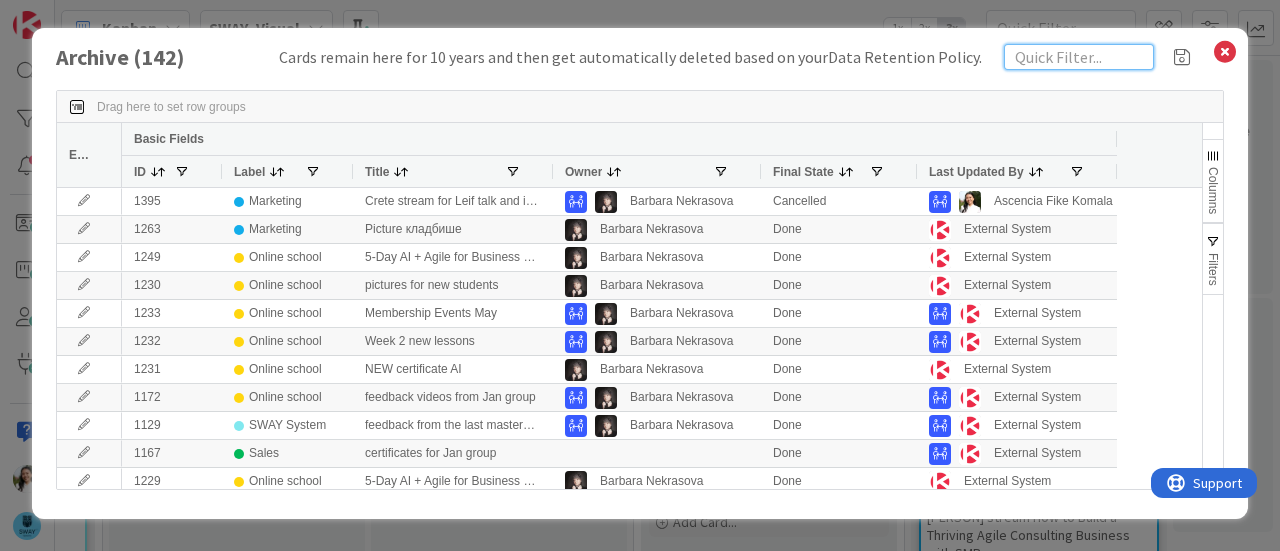 click at bounding box center [1079, 57] 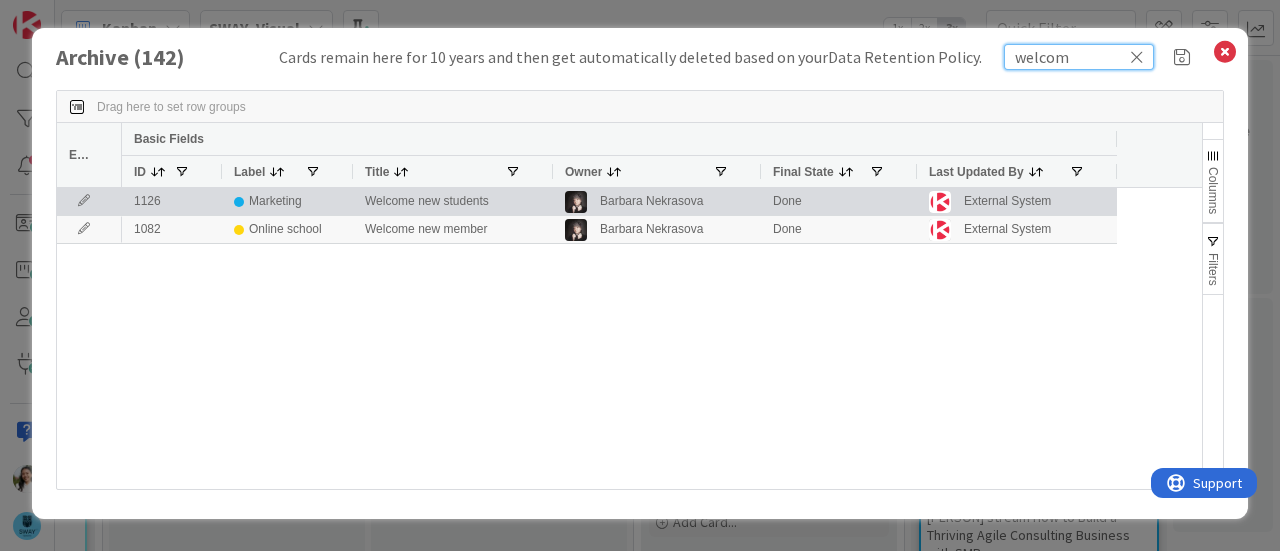 type on "welcom" 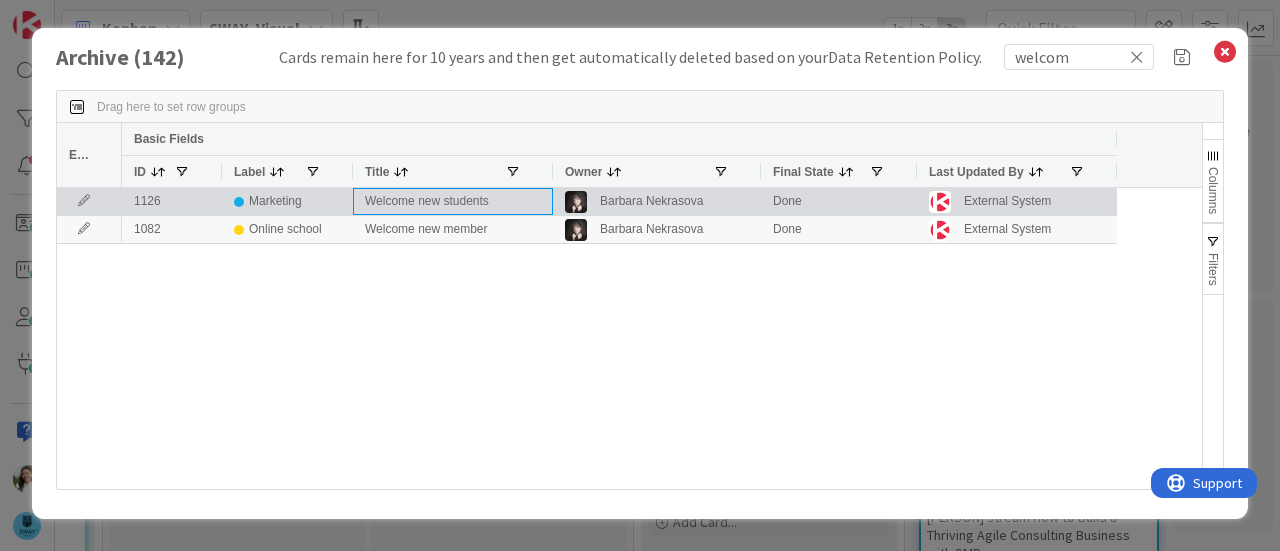 click on "Welcome new students" at bounding box center (453, 201) 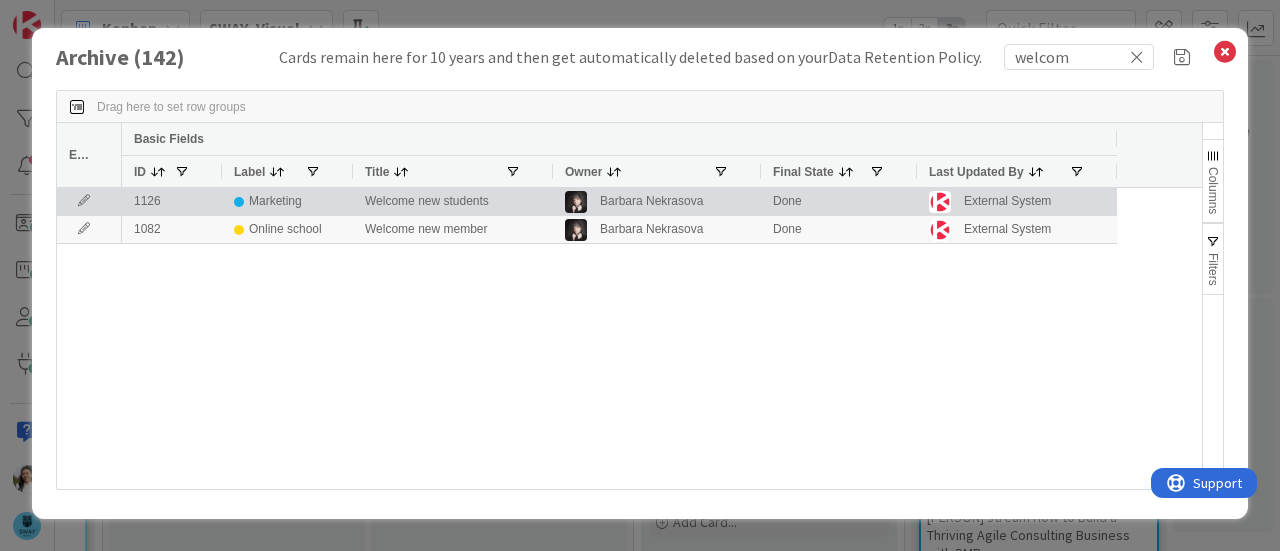 click at bounding box center [84, 201] 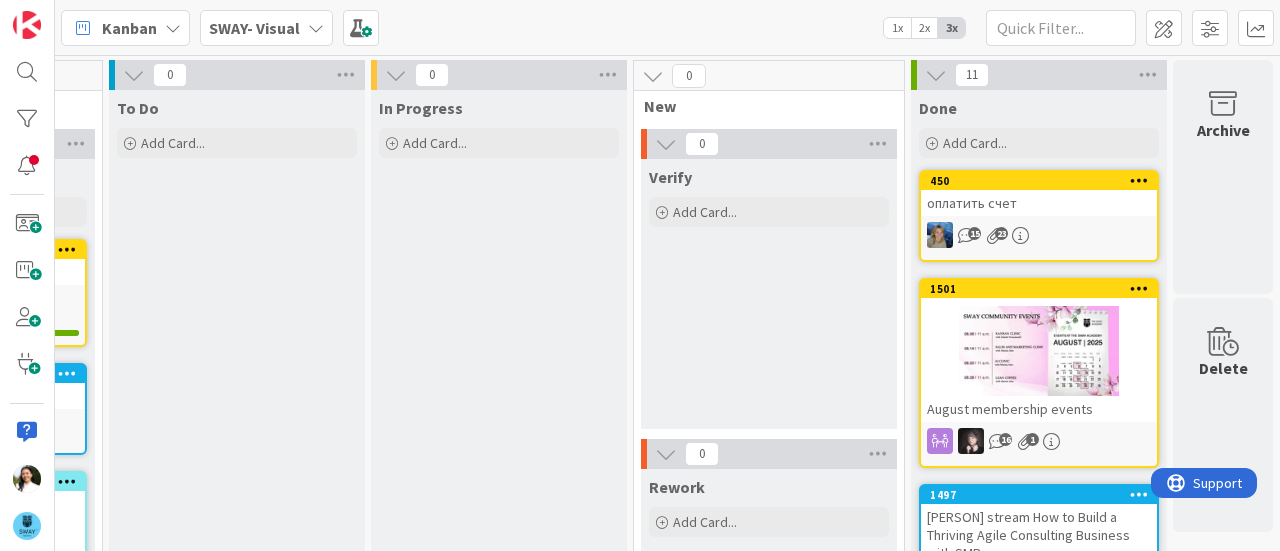 scroll, scrollTop: 0, scrollLeft: 0, axis: both 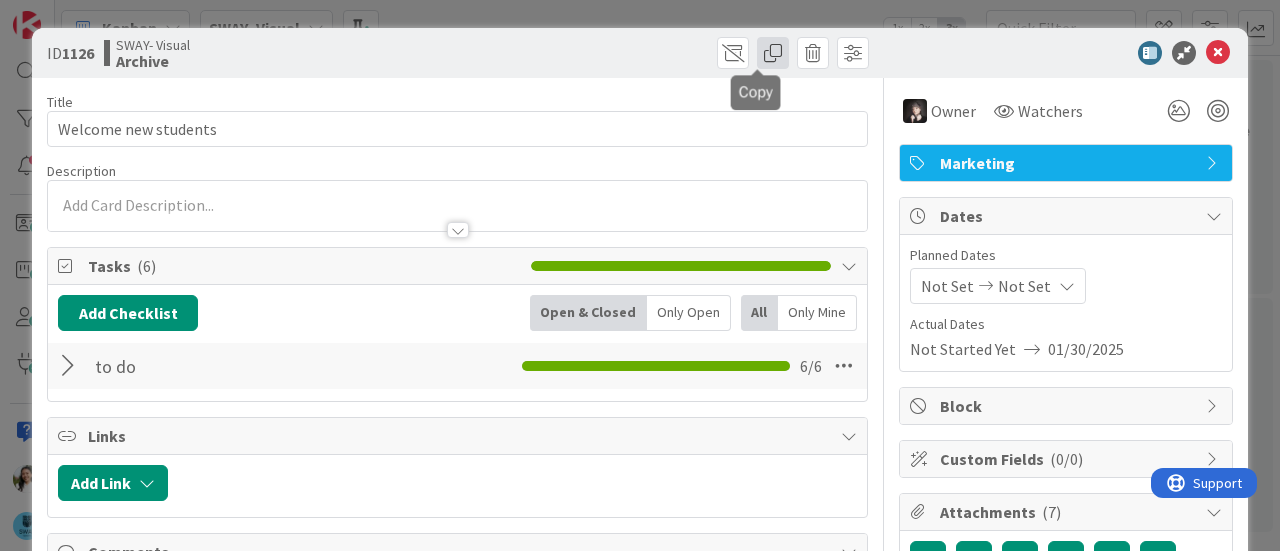 click at bounding box center (773, 53) 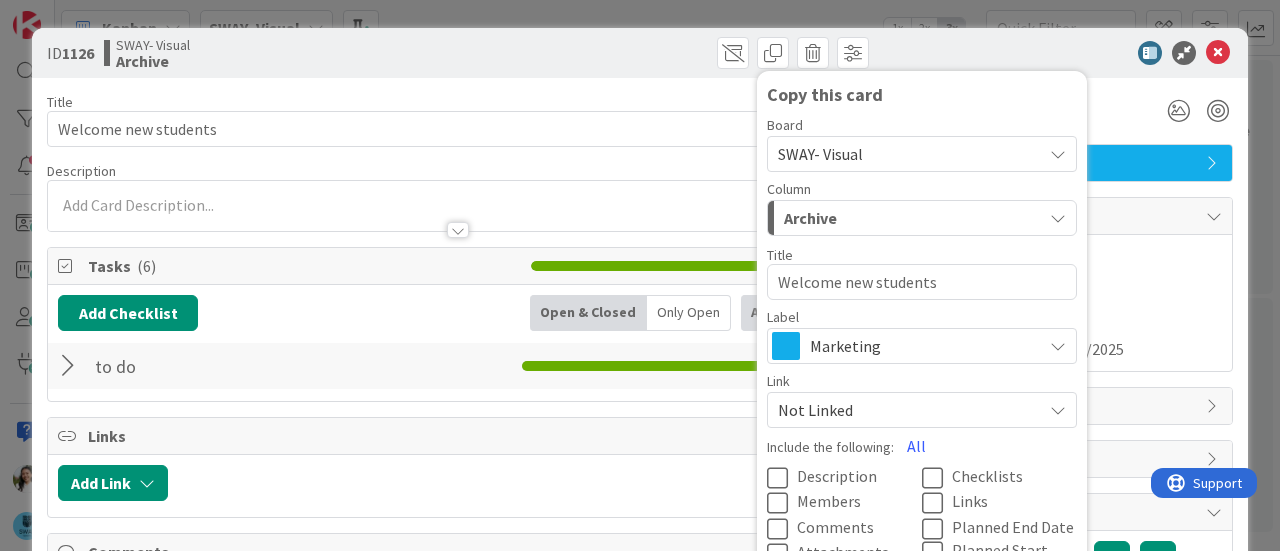 click on "Archive" at bounding box center (810, 218) 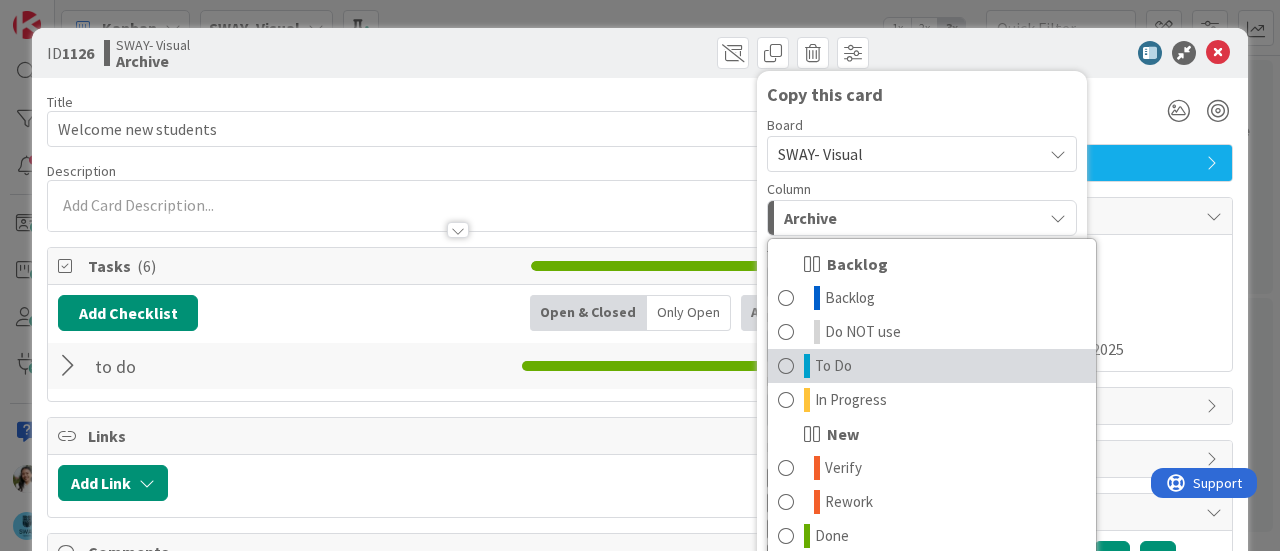 click on "To Do" at bounding box center [932, 366] 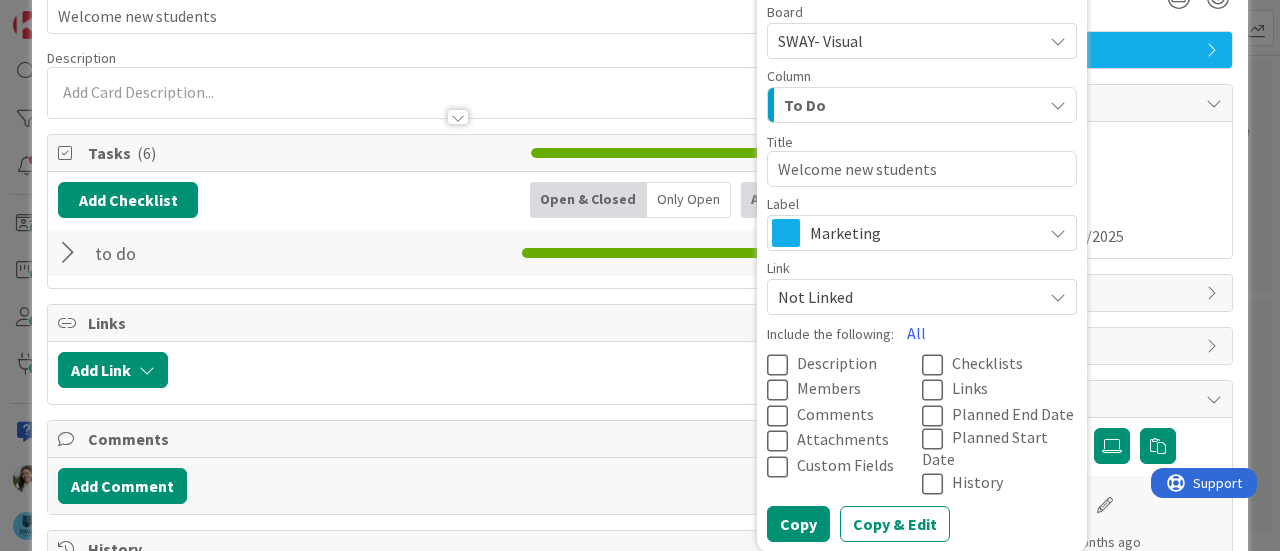 scroll, scrollTop: 118, scrollLeft: 0, axis: vertical 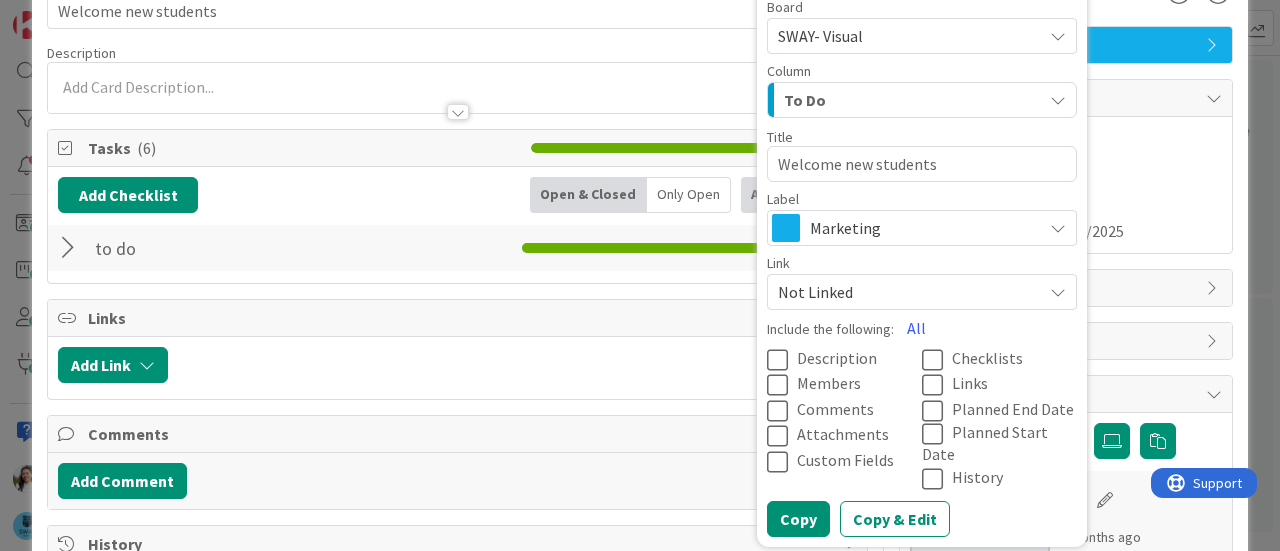 click on "Members" at bounding box center [829, 384] 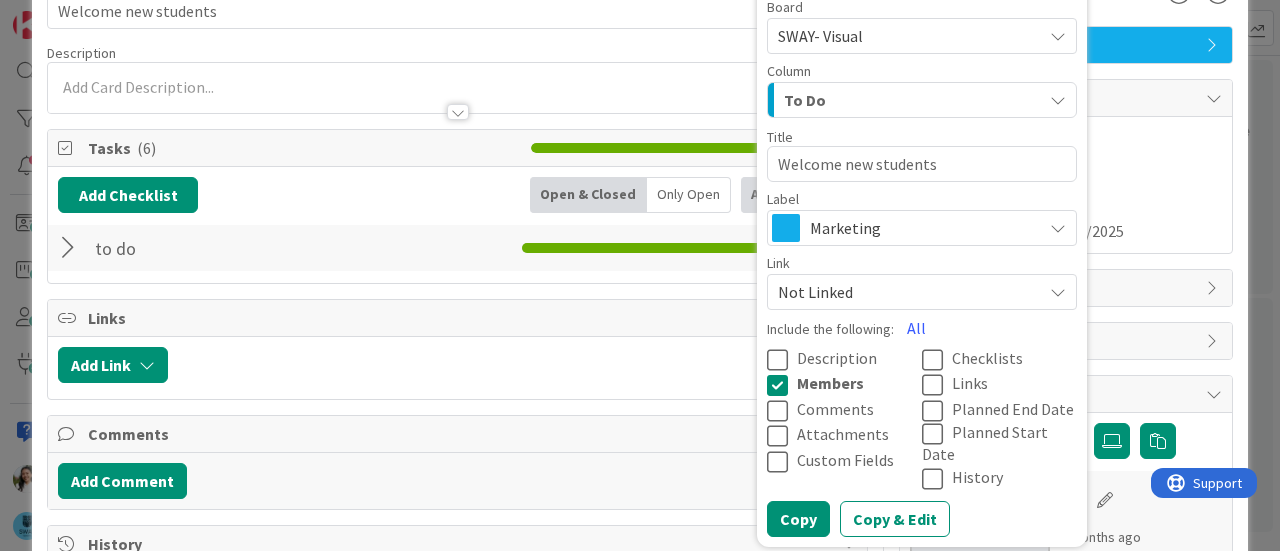 click on "Description" at bounding box center (837, 358) 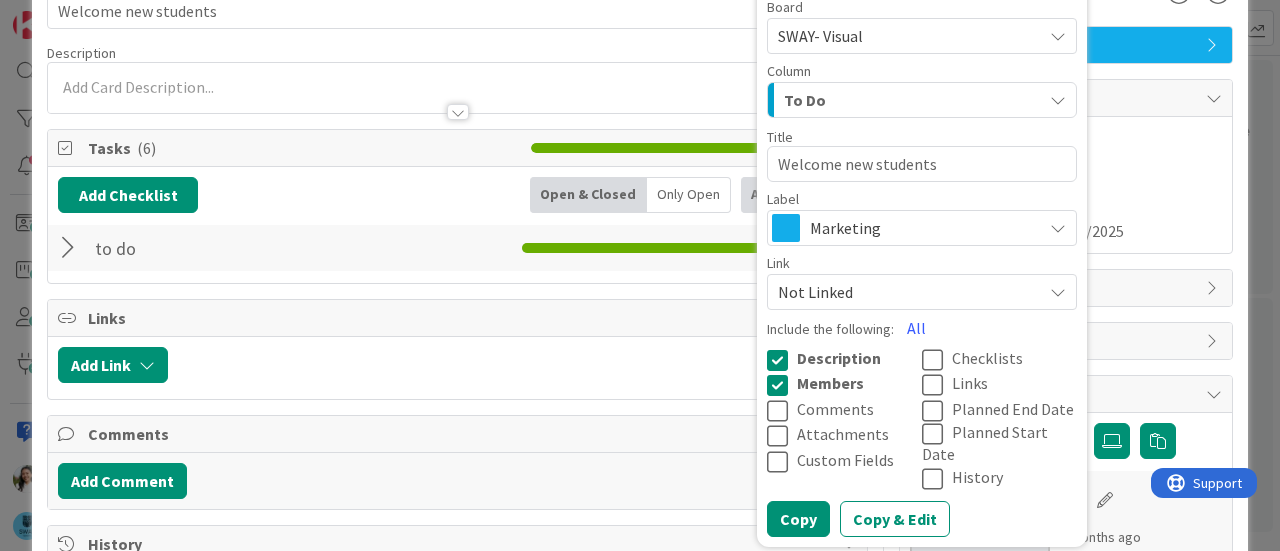 click on "Attachments" at bounding box center [843, 435] 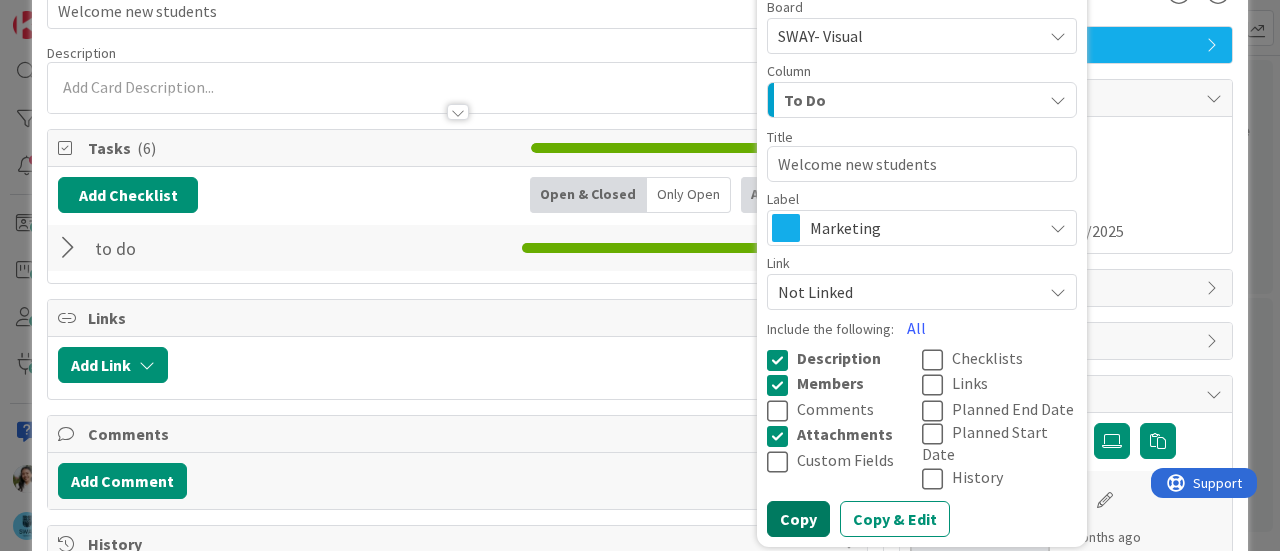 click on "Copy" at bounding box center [798, 519] 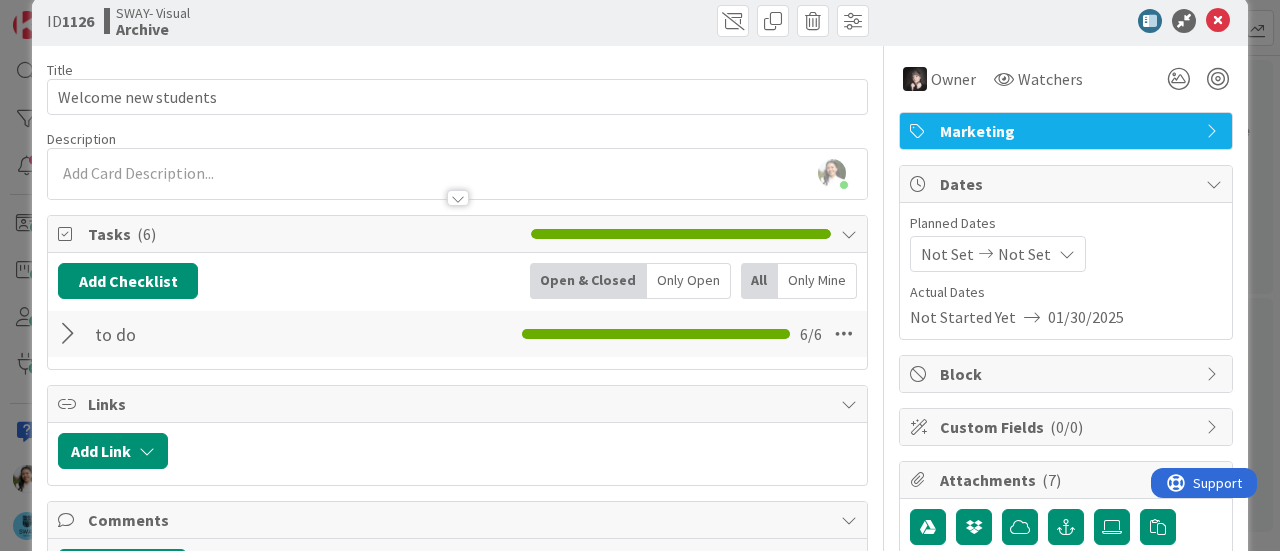 scroll, scrollTop: 0, scrollLeft: 0, axis: both 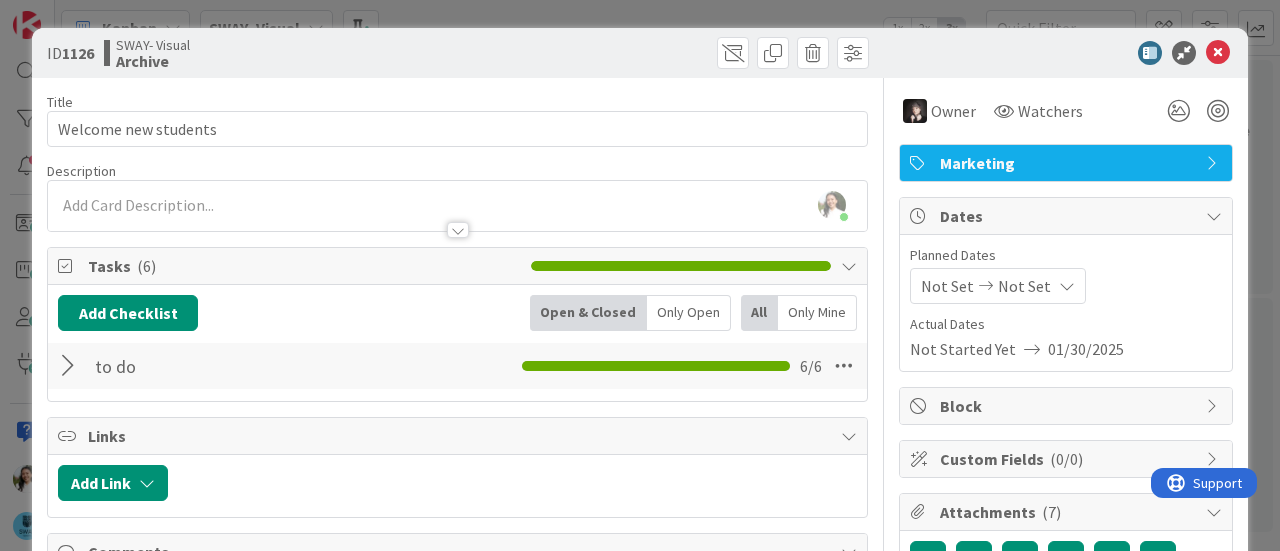 click on "ID  1126 SWAY- Visual  Archive Copy this card Board SWAY- Visual  Column To Do Backlog Backlog Do NOT use To Do In Progress New Verify Rework Done Title 21 / 128 Welcome new students  Label Marketing Link Not Linked Include the following: All Description Members Comments Attachments Custom Fields Checklists Links Planned End Date Planned Start Date History Copy Copy & Edit Title 21 / 128 Welcome new students Description Ascencia [FIRST] [LAST] just joined Owner Watchers Marketing Tasks ( 6 ) Add Checklist Open & Closed Only Open All Only Mine to do Checklist Name 5 / 64 to do 6 / 6 Links Add Link Comments Add Comment History All External System  archived  this card last month July 30 2025 6:34 PM Ascencia [FIRST] [LAST]  moved  this card into this column Done 7 months ago January 30 2025 3:22 PM Barbara [LAST]  moved  this card into this column Verify 7 months ago January 28 2025 12:06 AM Barbara [LAST]  created  this attachment 'New member 2.pdf' 7 months ago January 28 2025 12:05 AM Barbara [LAST] Owner" at bounding box center (640, 275) 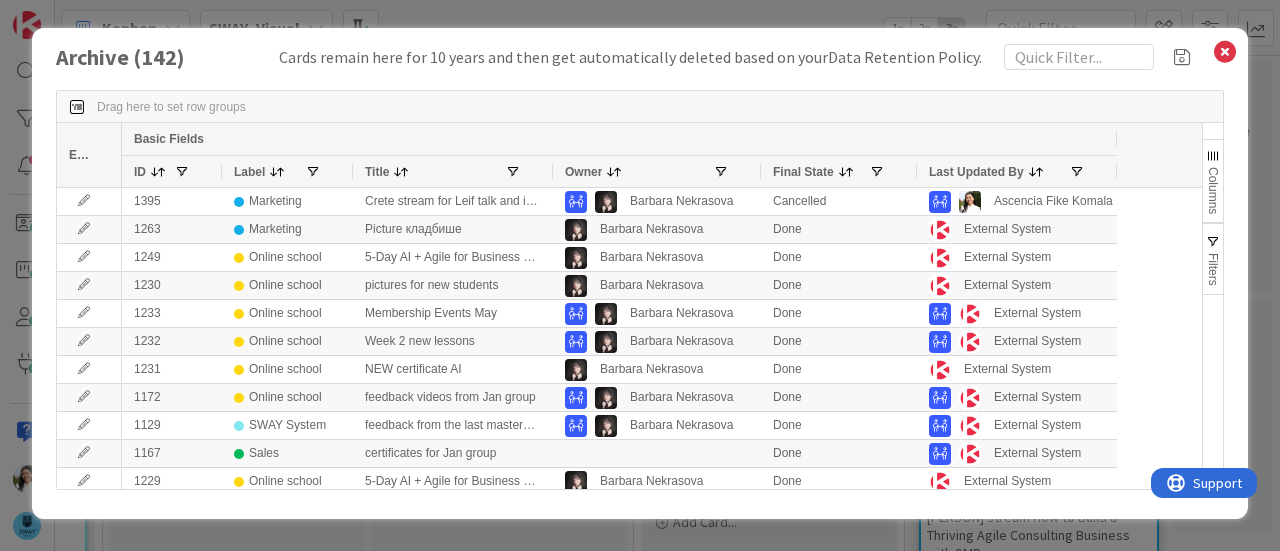 scroll, scrollTop: 0, scrollLeft: 0, axis: both 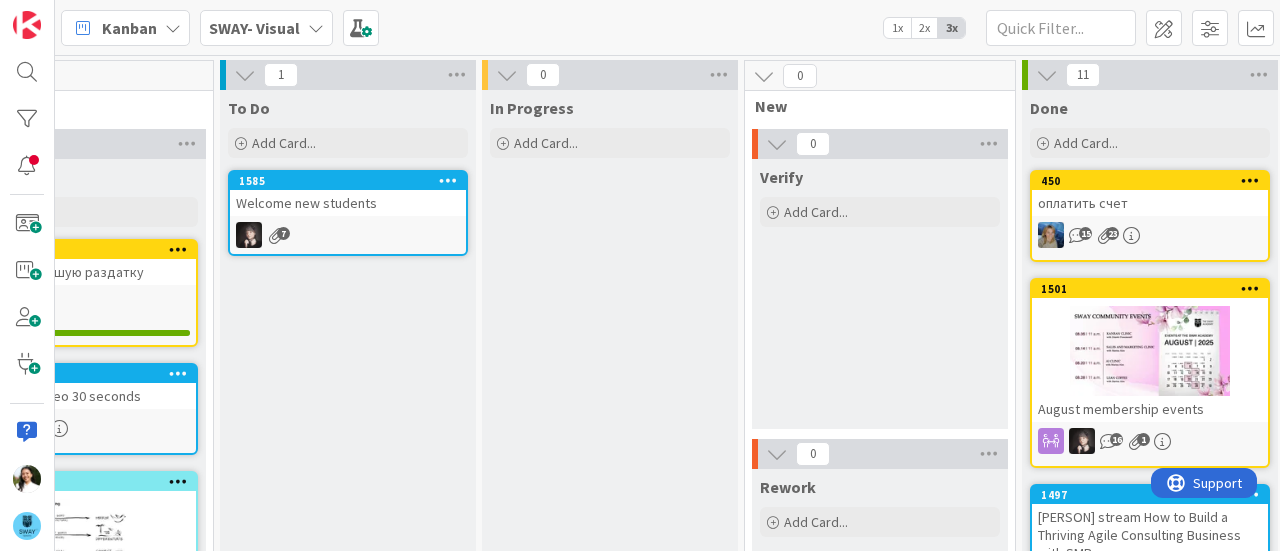 click on "Welcome new students" at bounding box center [348, 203] 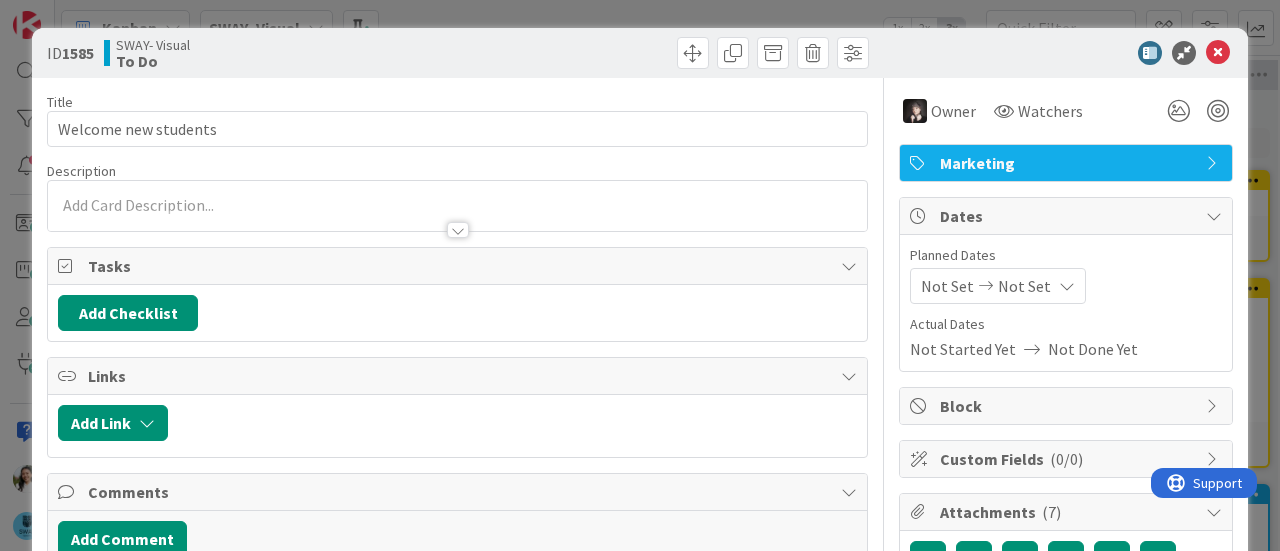 scroll, scrollTop: 0, scrollLeft: 0, axis: both 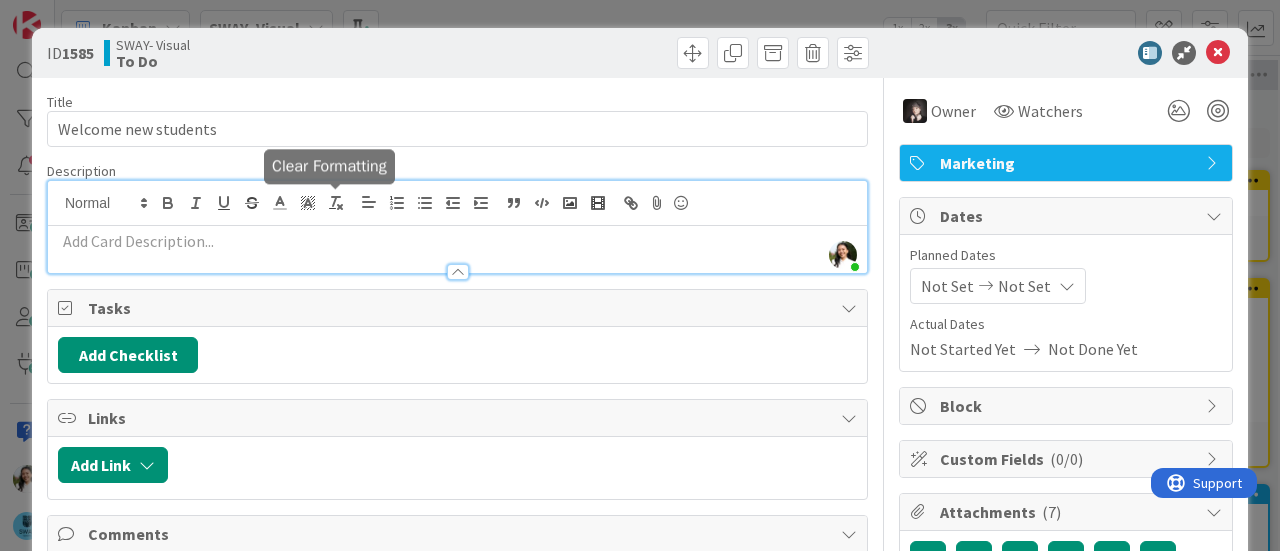 click on "Ascencia [LAST] joined 2 m ago" at bounding box center (457, 227) 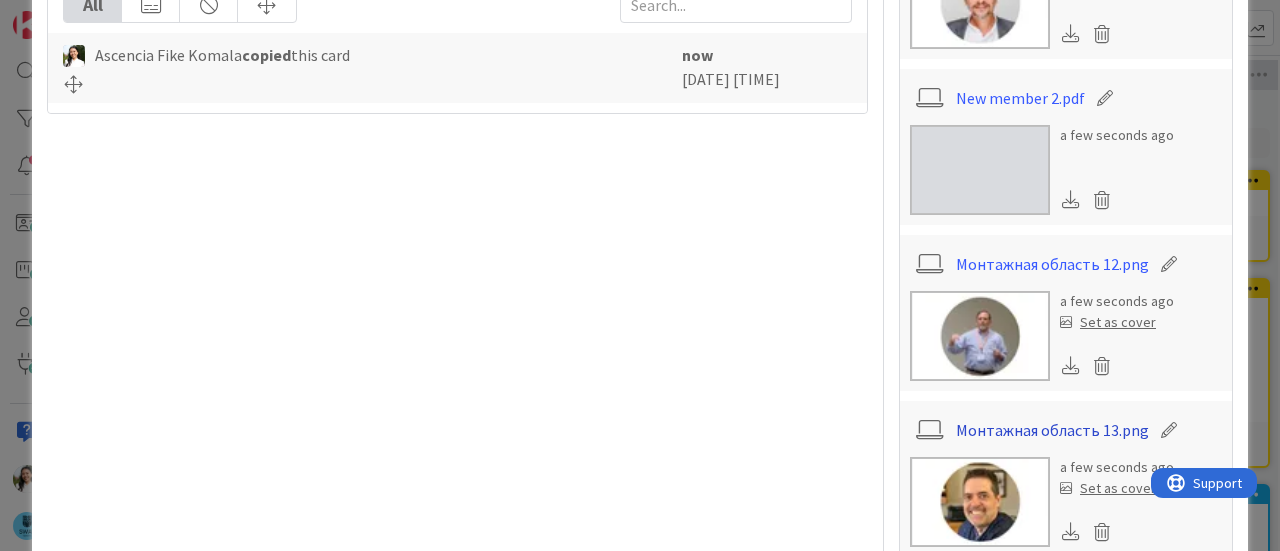 scroll, scrollTop: 520, scrollLeft: 0, axis: vertical 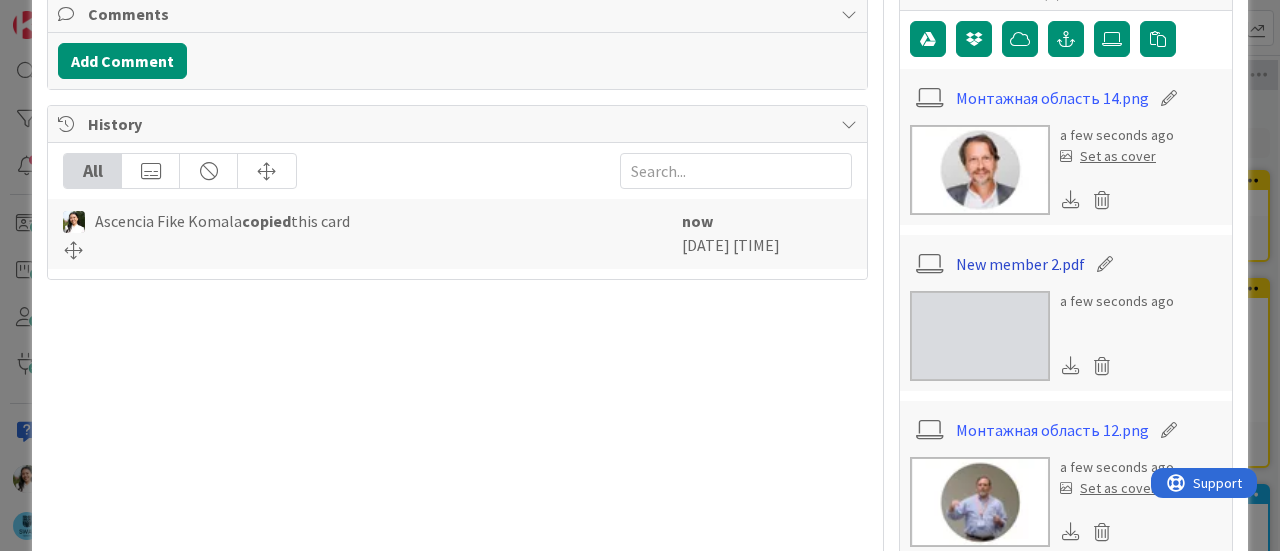 click on "New member 2.pdf" at bounding box center (1020, 264) 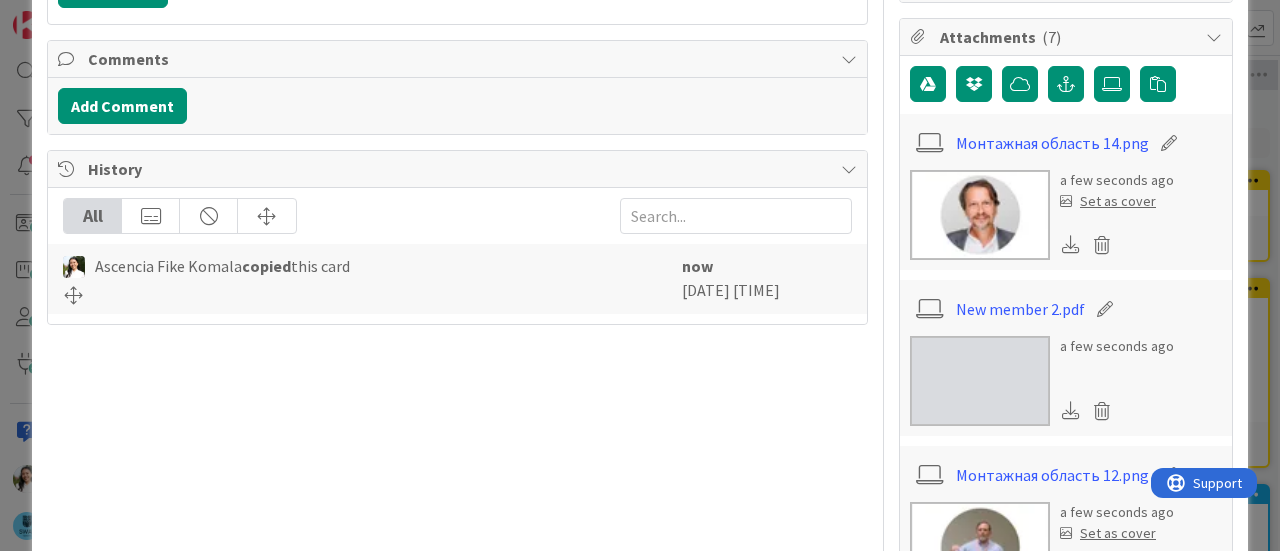 scroll, scrollTop: 476, scrollLeft: 0, axis: vertical 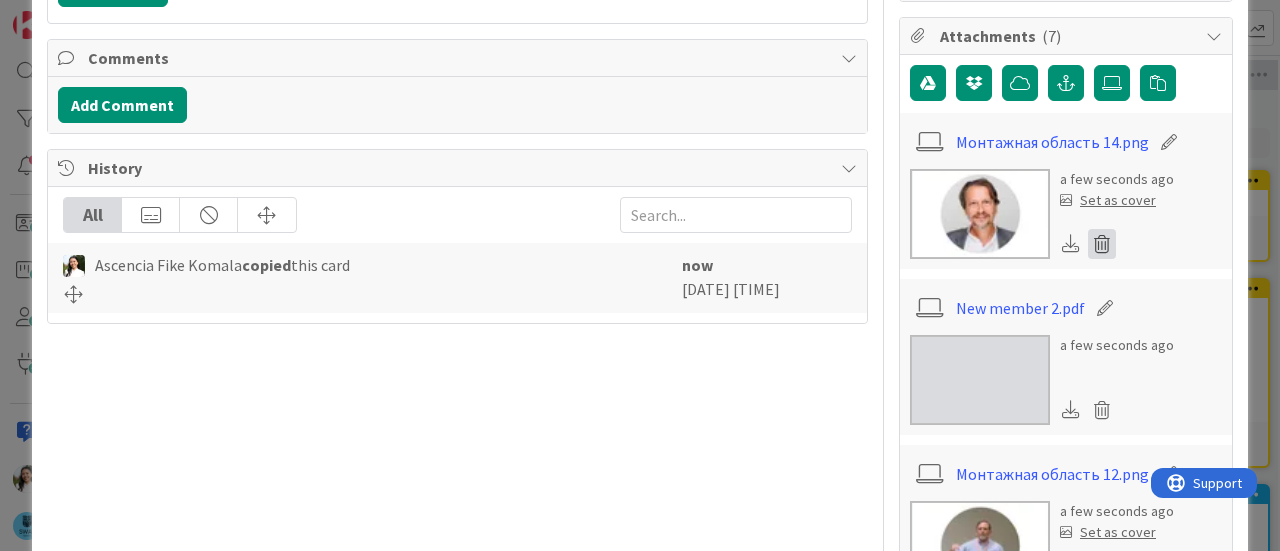 click at bounding box center (1102, 244) 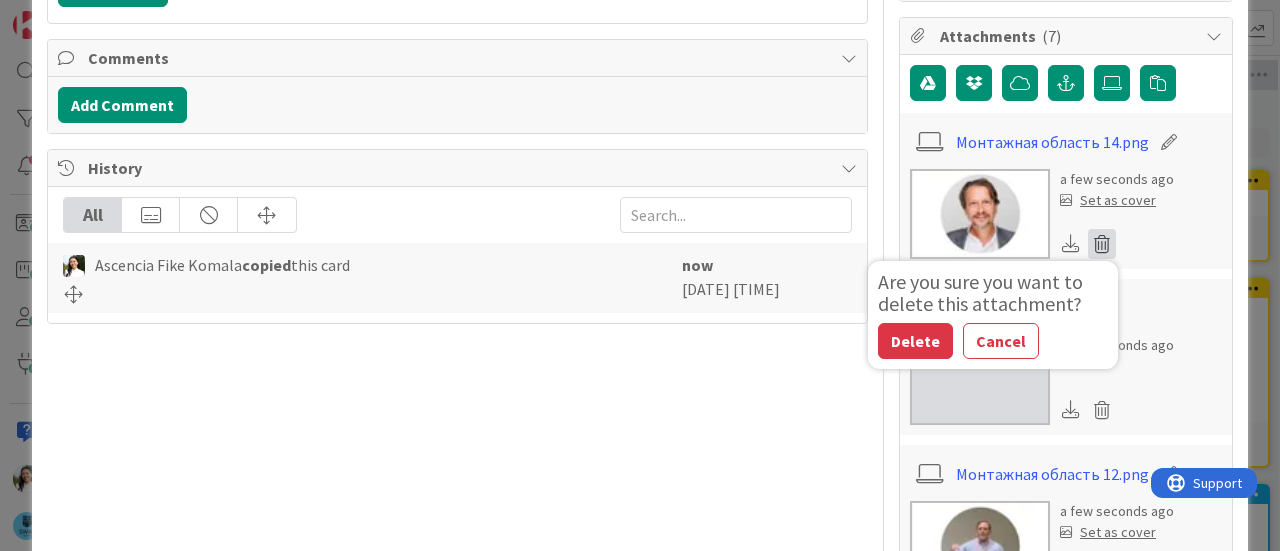 click at bounding box center [980, 214] 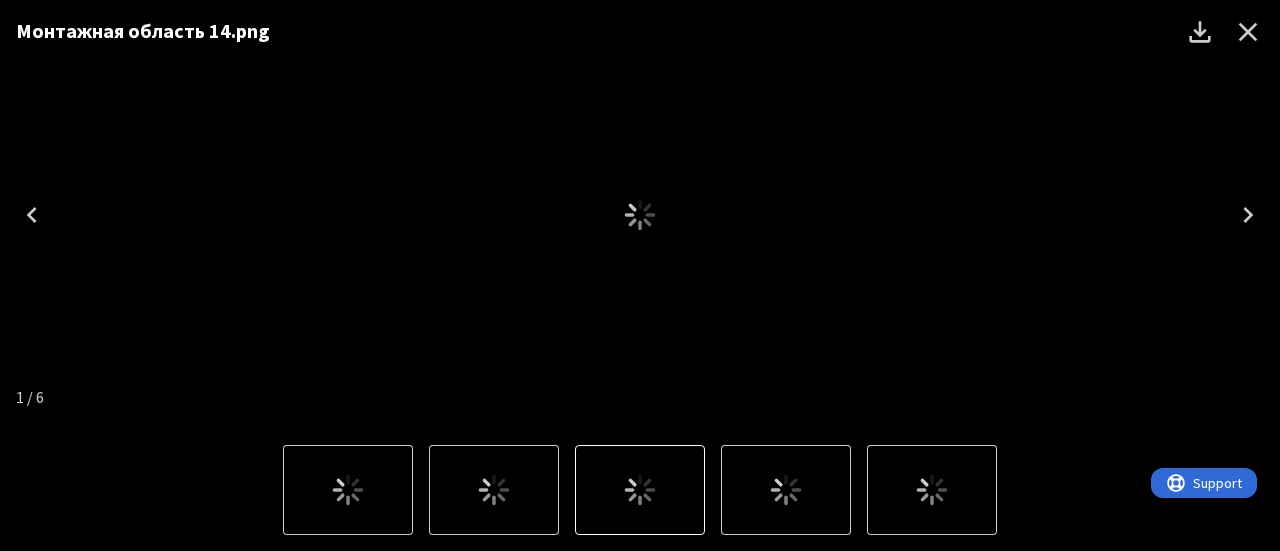 click on "Монтажная область 14.png" at bounding box center [640, 214] 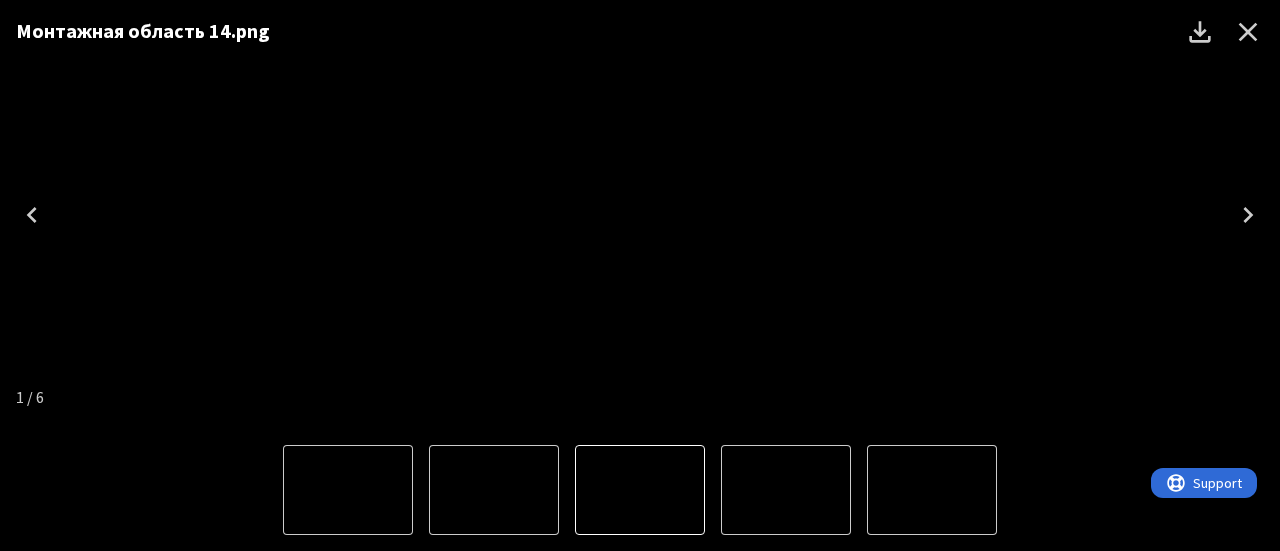 click 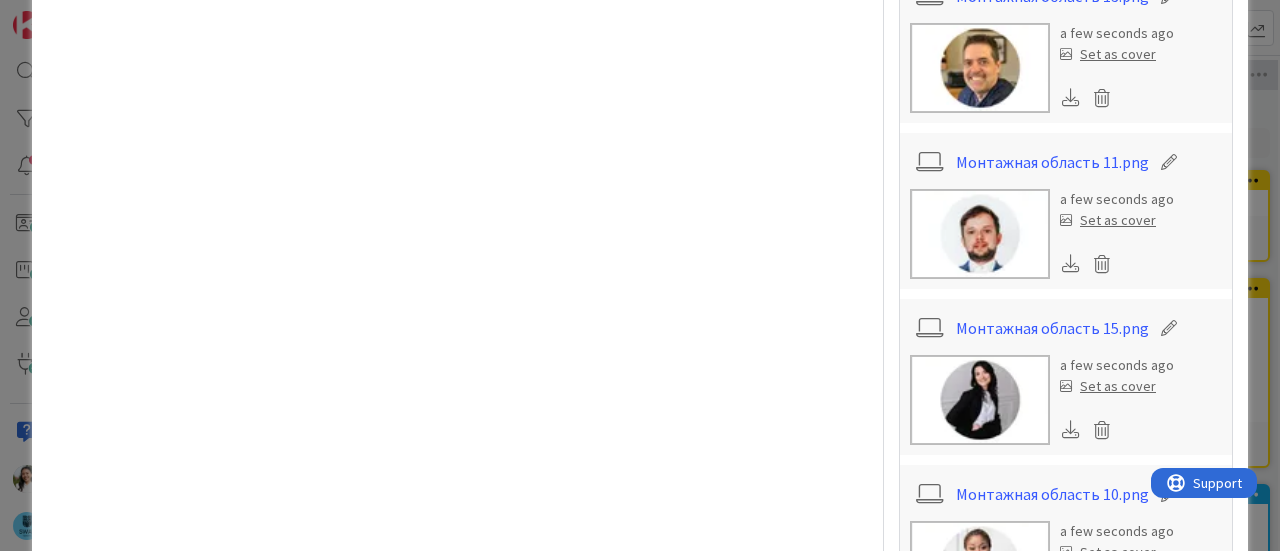 scroll, scrollTop: 1231, scrollLeft: 0, axis: vertical 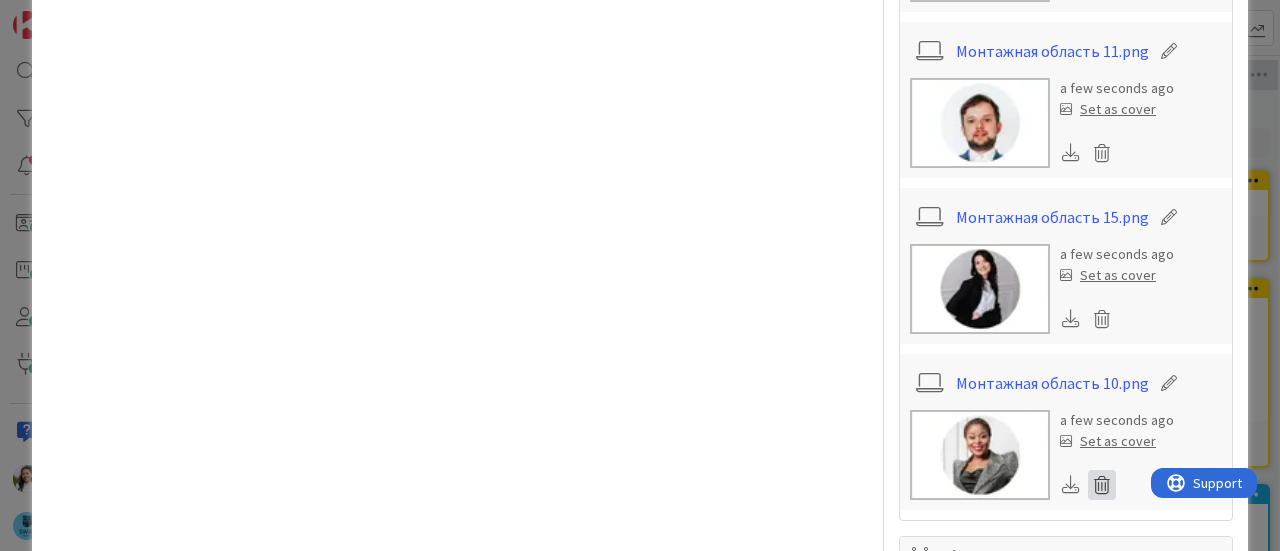 click at bounding box center [1102, 485] 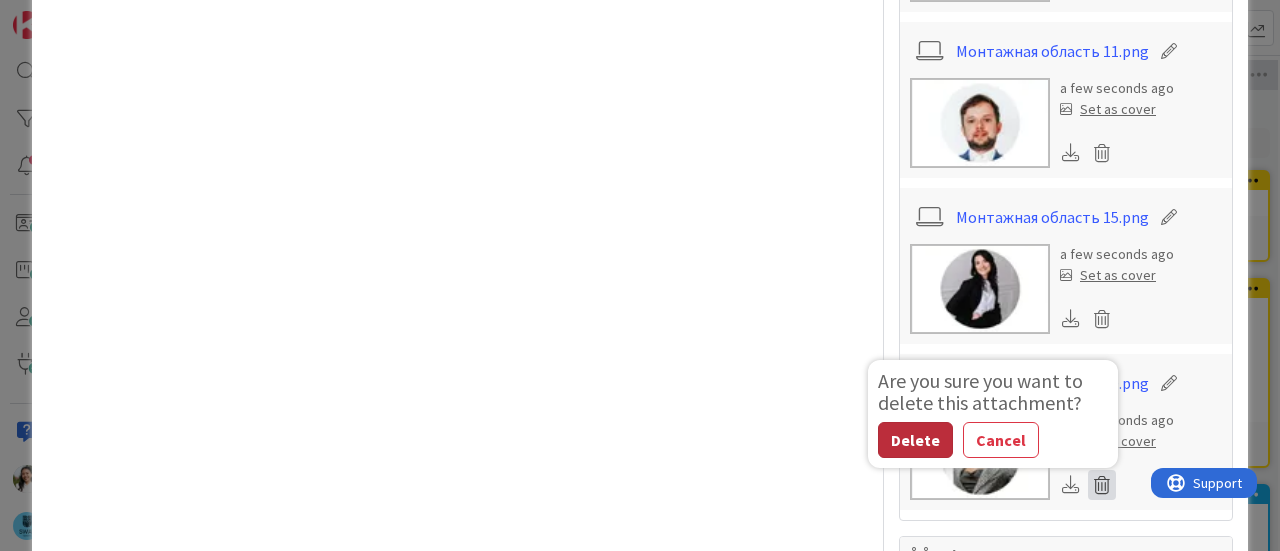 click on "Delete" at bounding box center (915, 440) 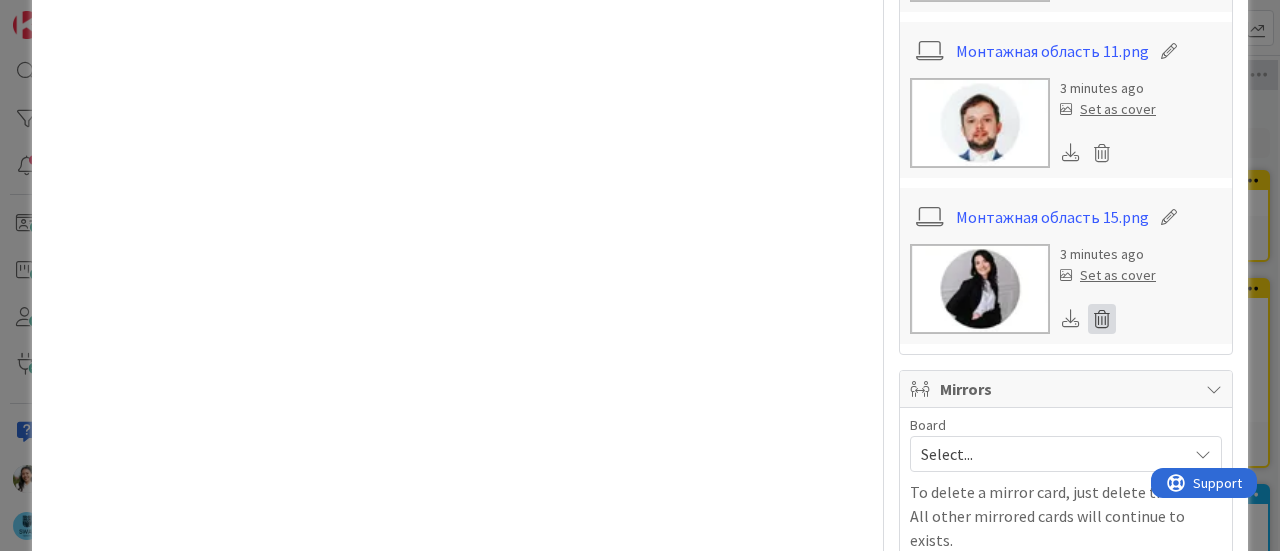 click at bounding box center [1102, 319] 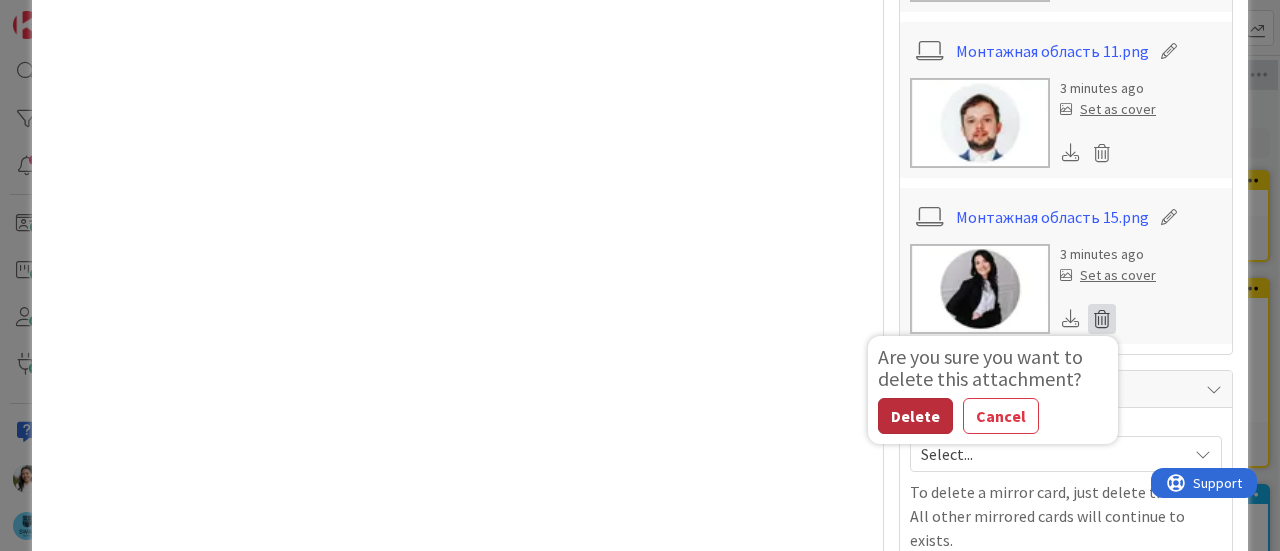 click on "Delete" at bounding box center [915, 416] 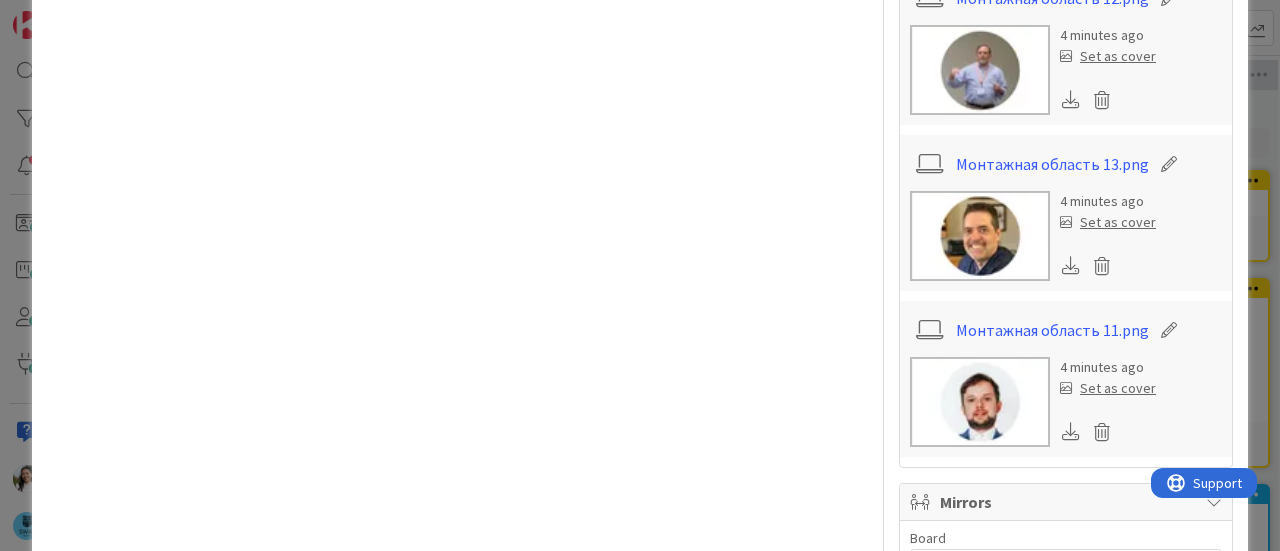 scroll, scrollTop: 947, scrollLeft: 0, axis: vertical 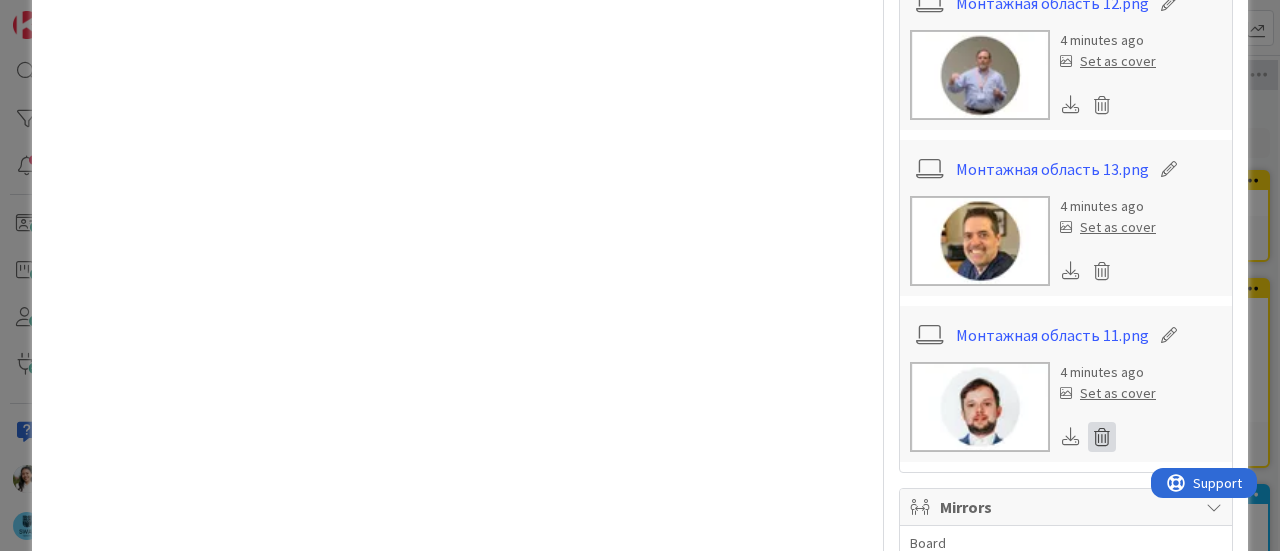 click at bounding box center (1102, 437) 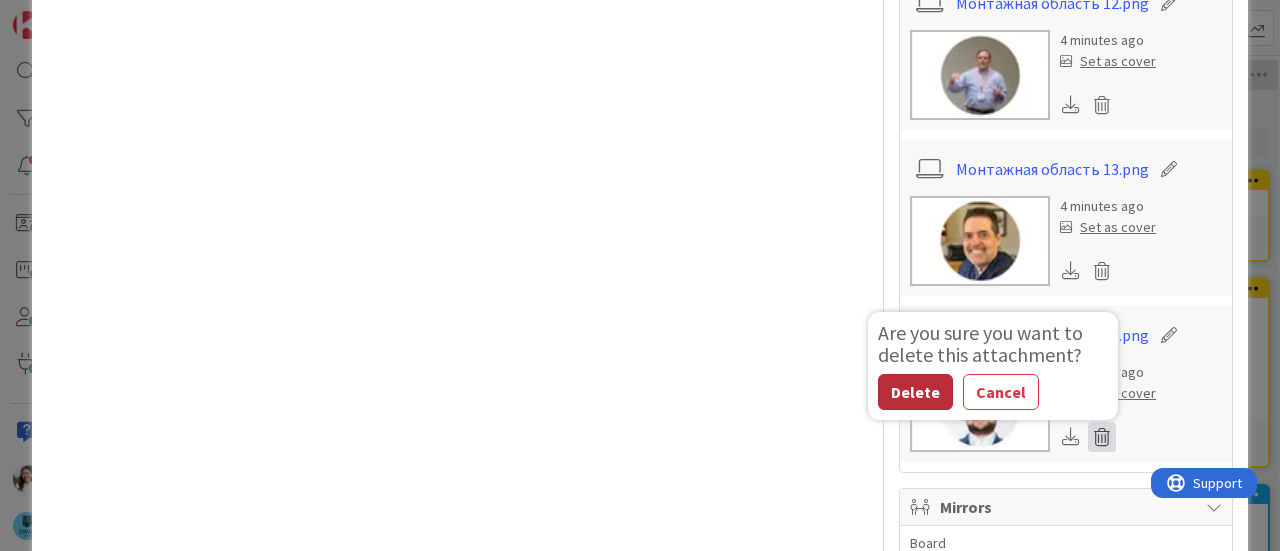 click on "Delete" at bounding box center [915, 392] 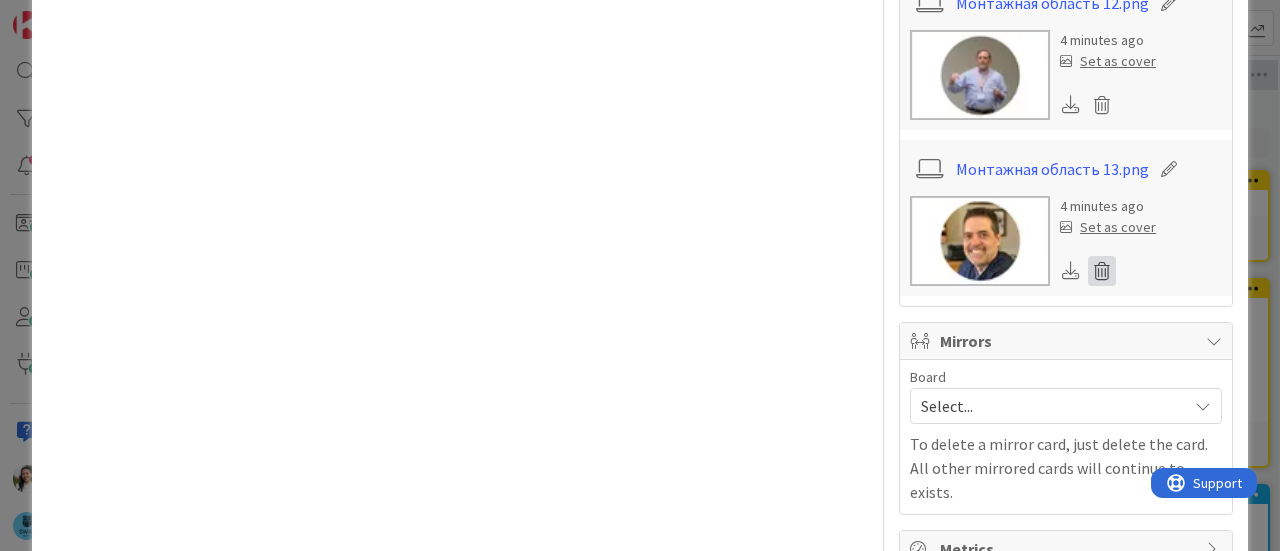 click at bounding box center (1102, 271) 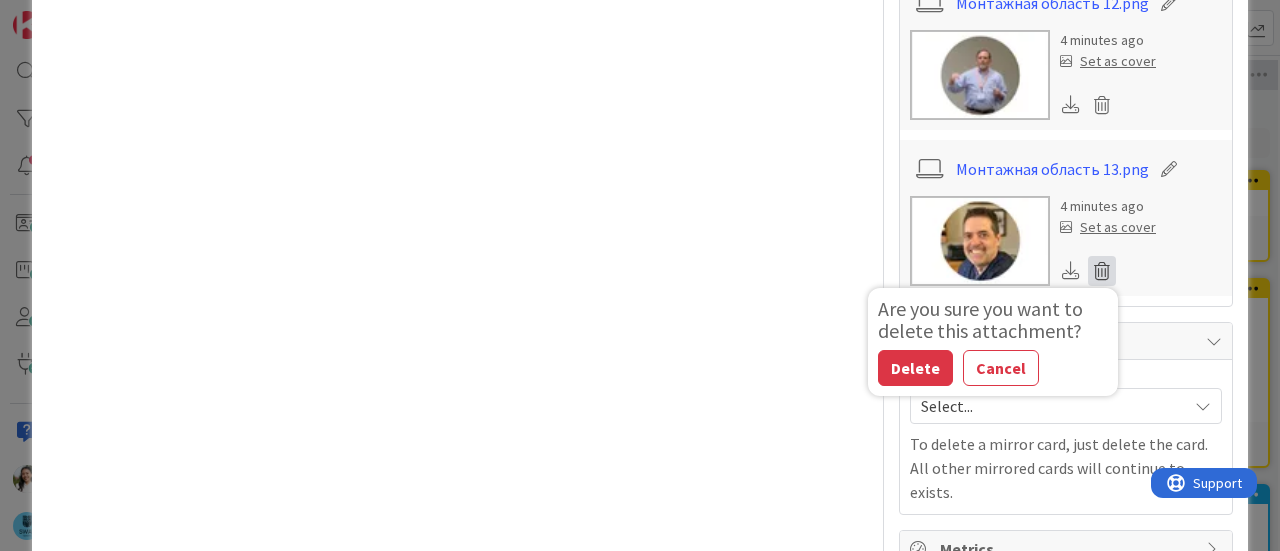 click at bounding box center (980, 241) 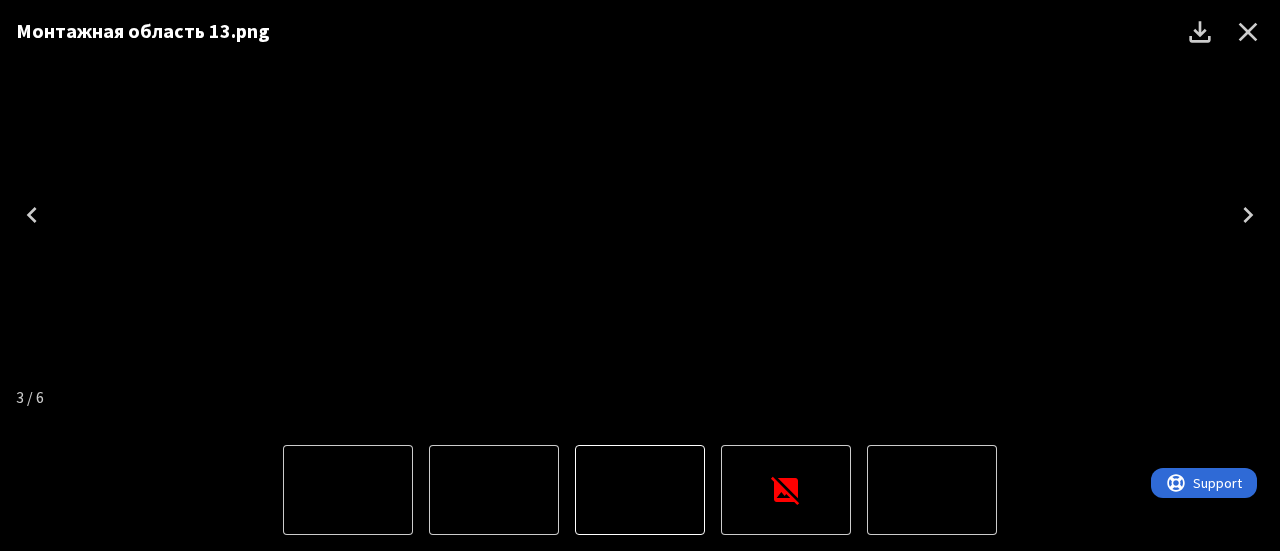 click on "Монтажная область 13.png" at bounding box center [640, 214] 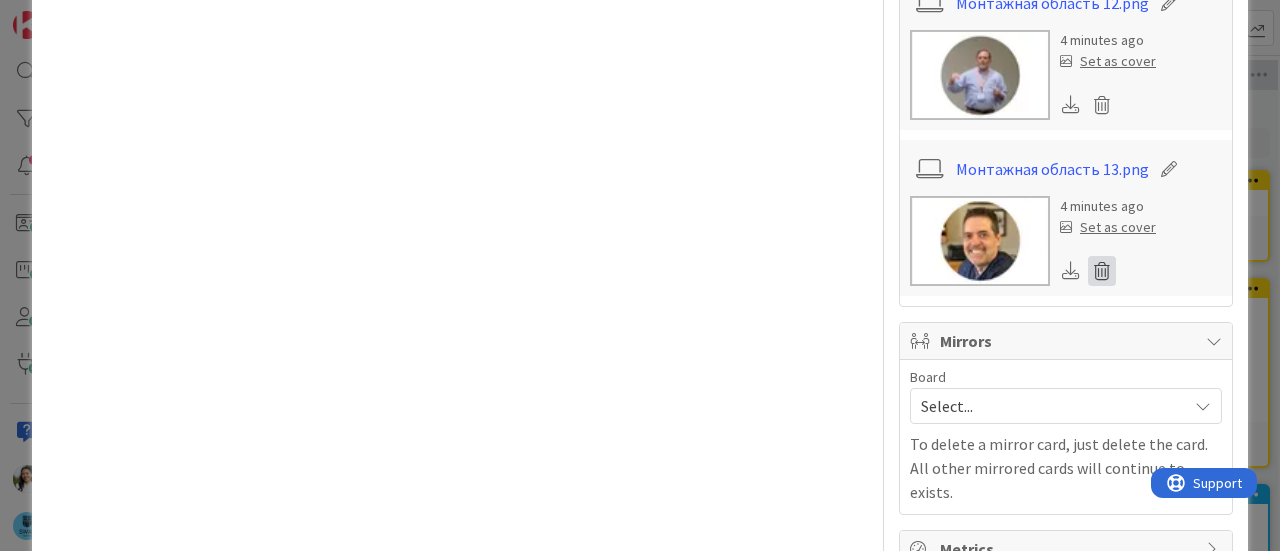 click at bounding box center (1102, 271) 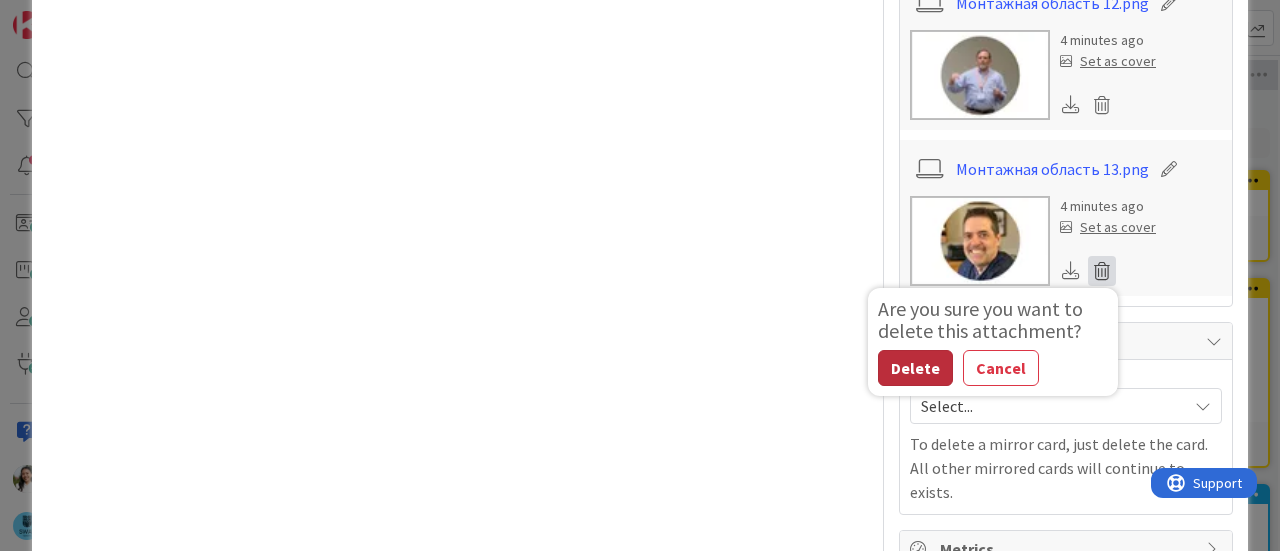 click on "Delete" at bounding box center [915, 368] 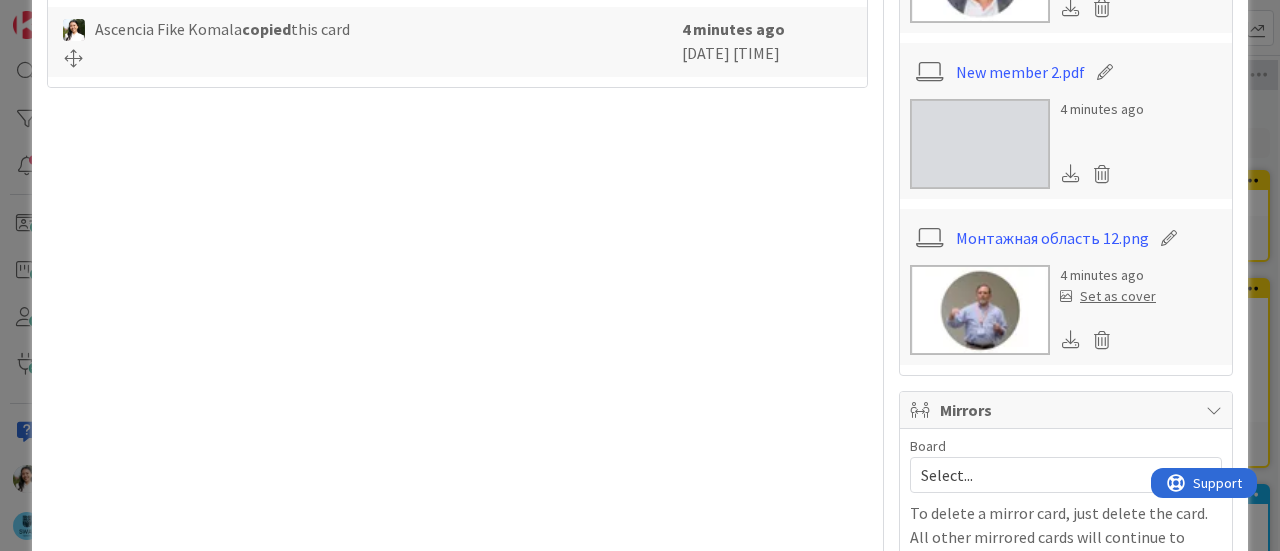 scroll, scrollTop: 687, scrollLeft: 0, axis: vertical 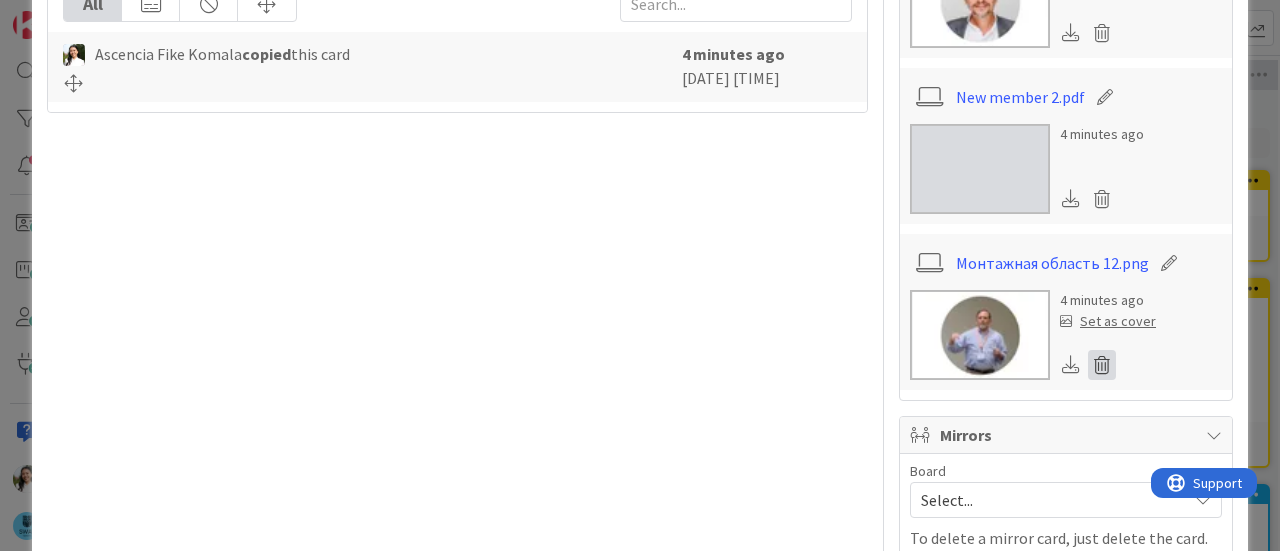 click at bounding box center (1102, 365) 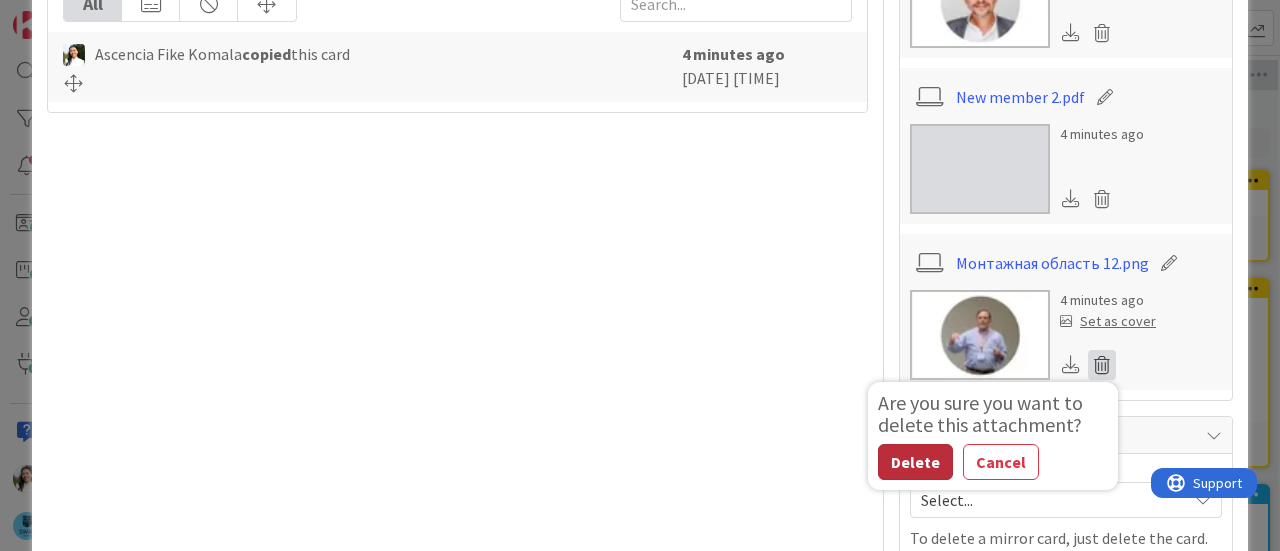 click on "Delete" at bounding box center (915, 462) 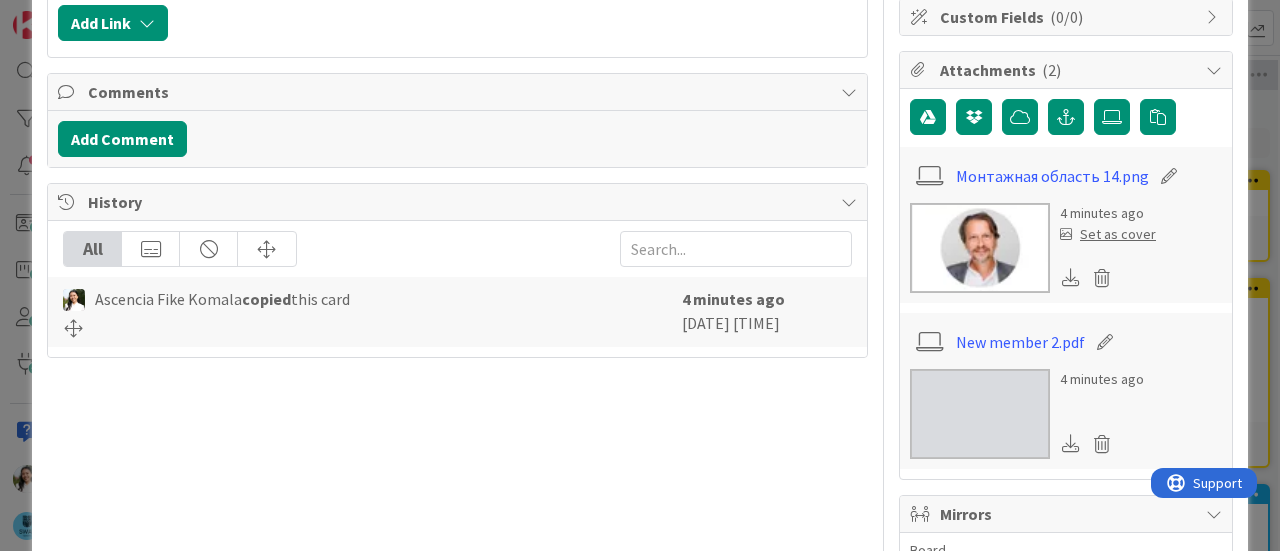 scroll, scrollTop: 441, scrollLeft: 0, axis: vertical 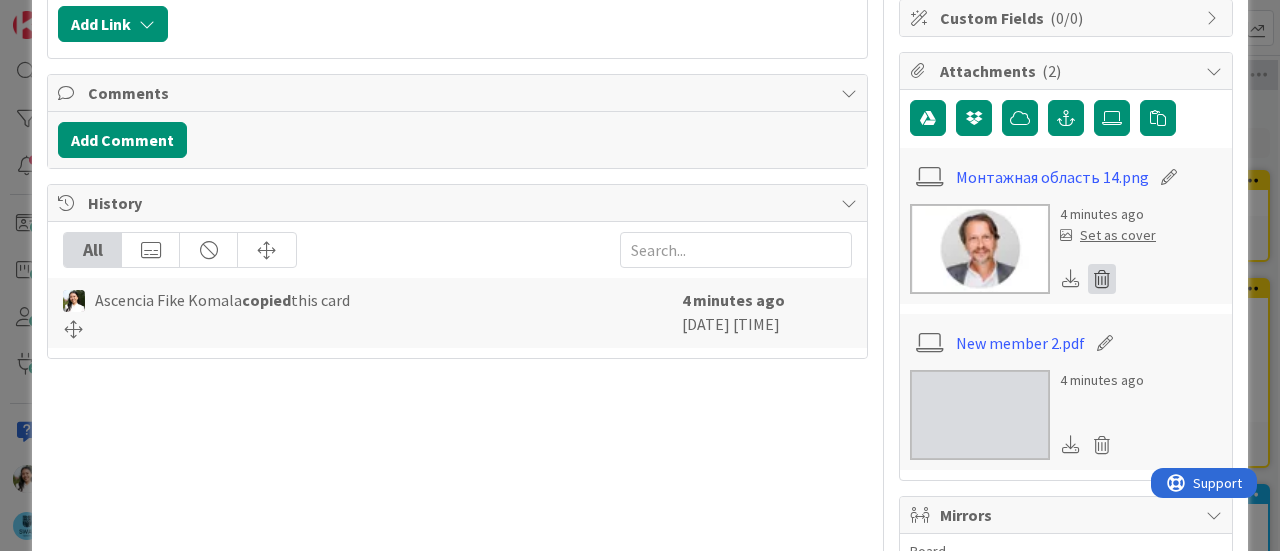 click at bounding box center [1102, 279] 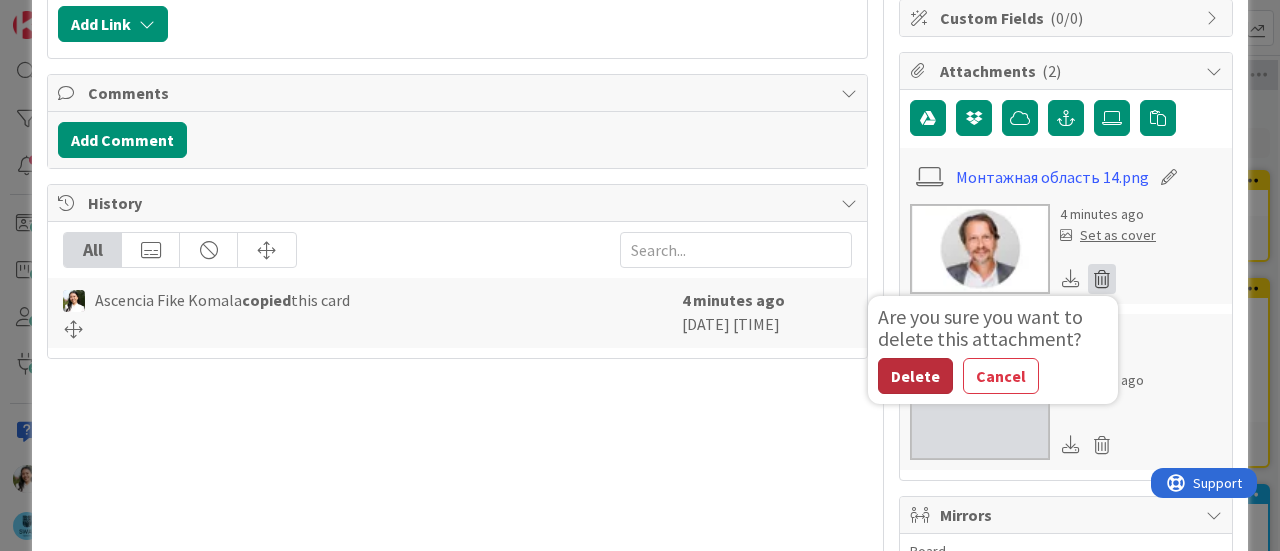 click on "Delete" at bounding box center [915, 376] 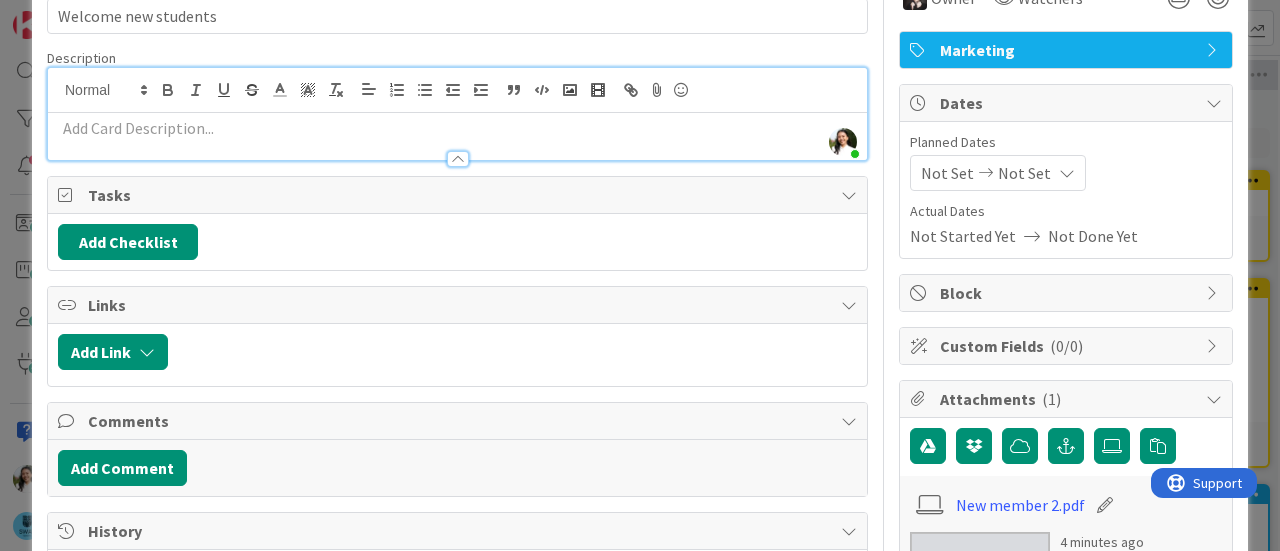scroll, scrollTop: 108, scrollLeft: 0, axis: vertical 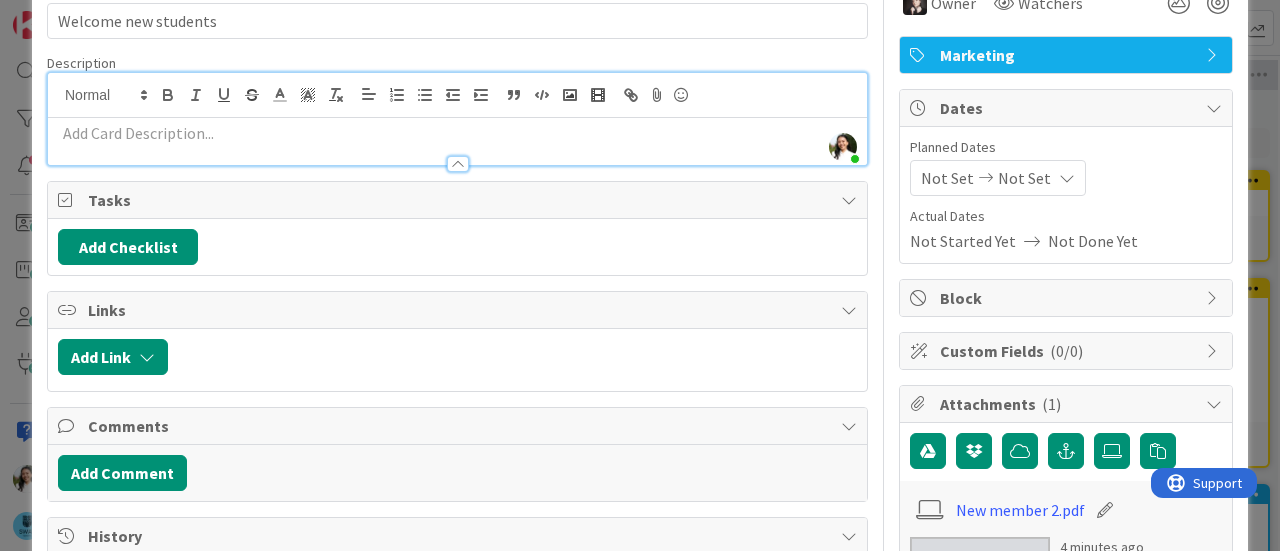 click at bounding box center [457, 133] 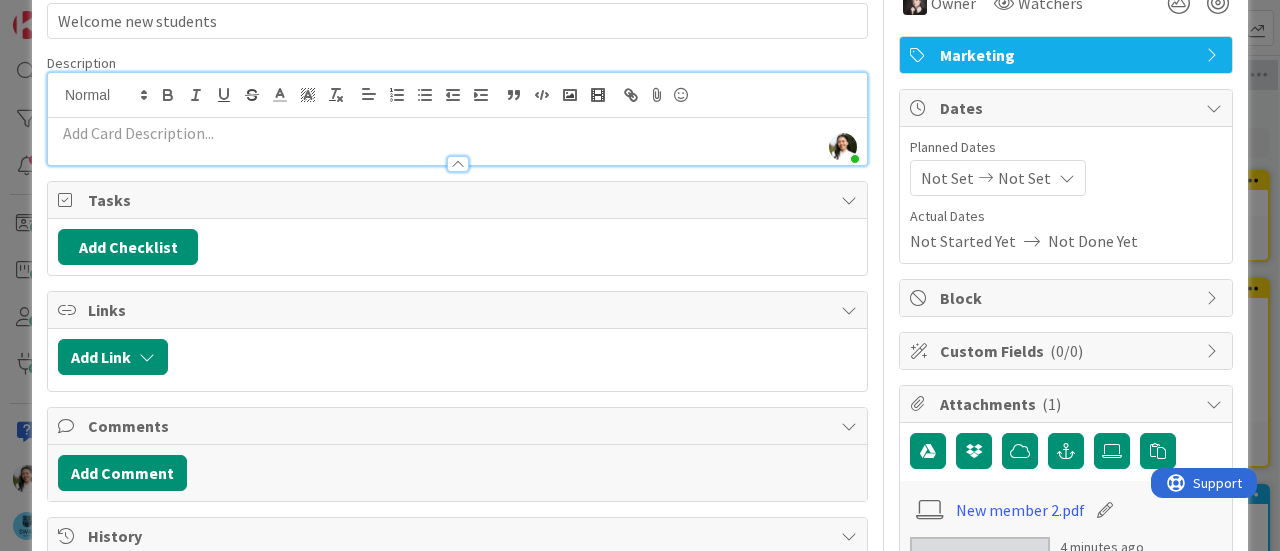 type 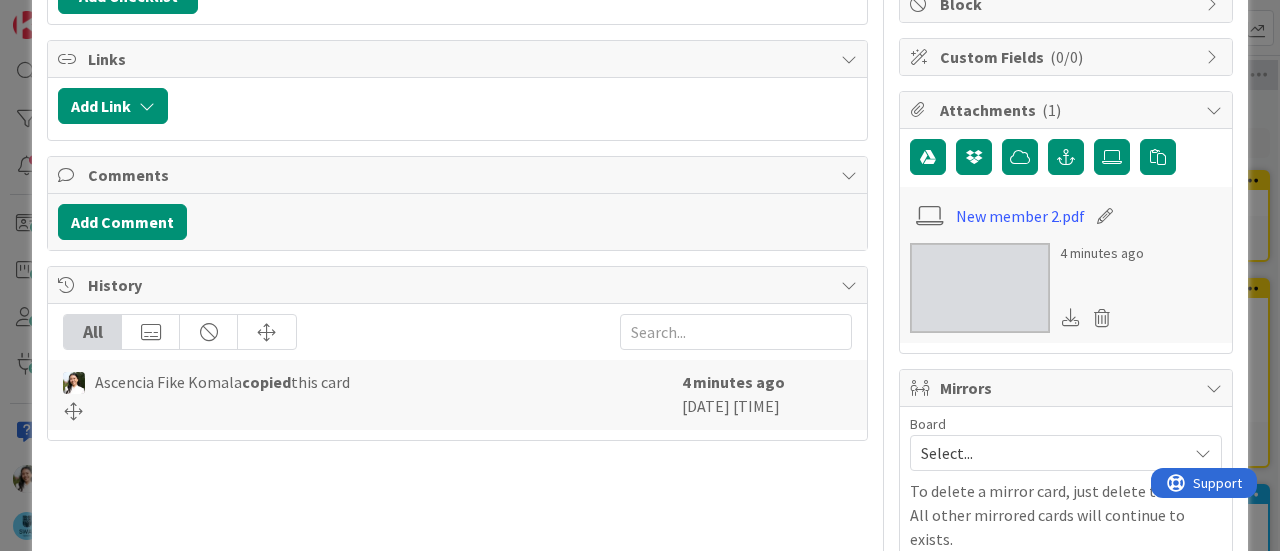 scroll, scrollTop: 404, scrollLeft: 0, axis: vertical 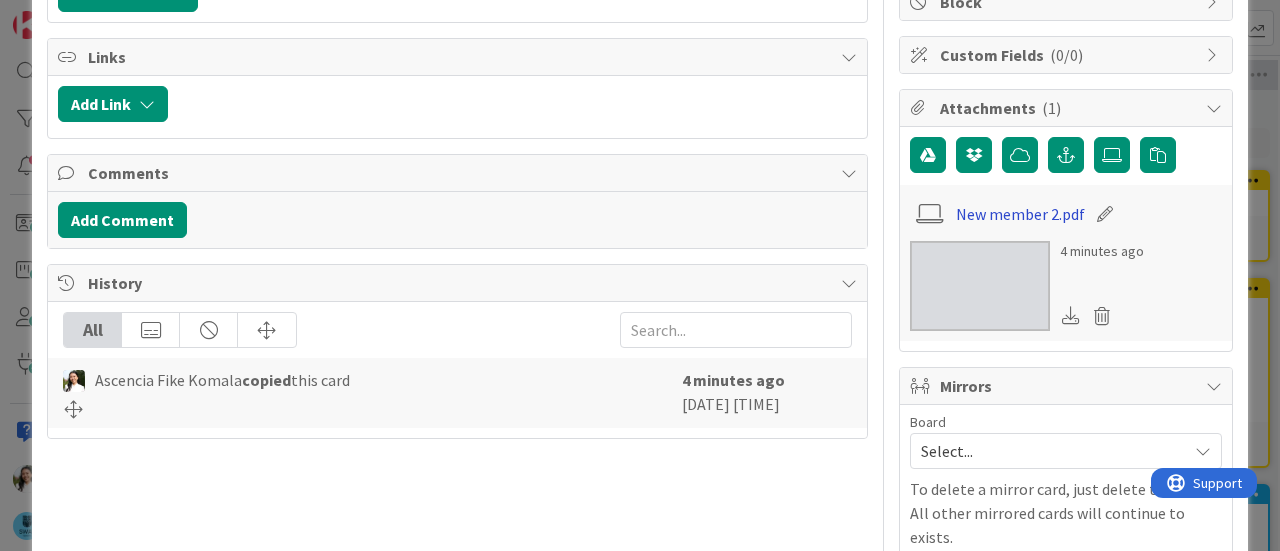click on "New member 2.pdf" at bounding box center [1020, 214] 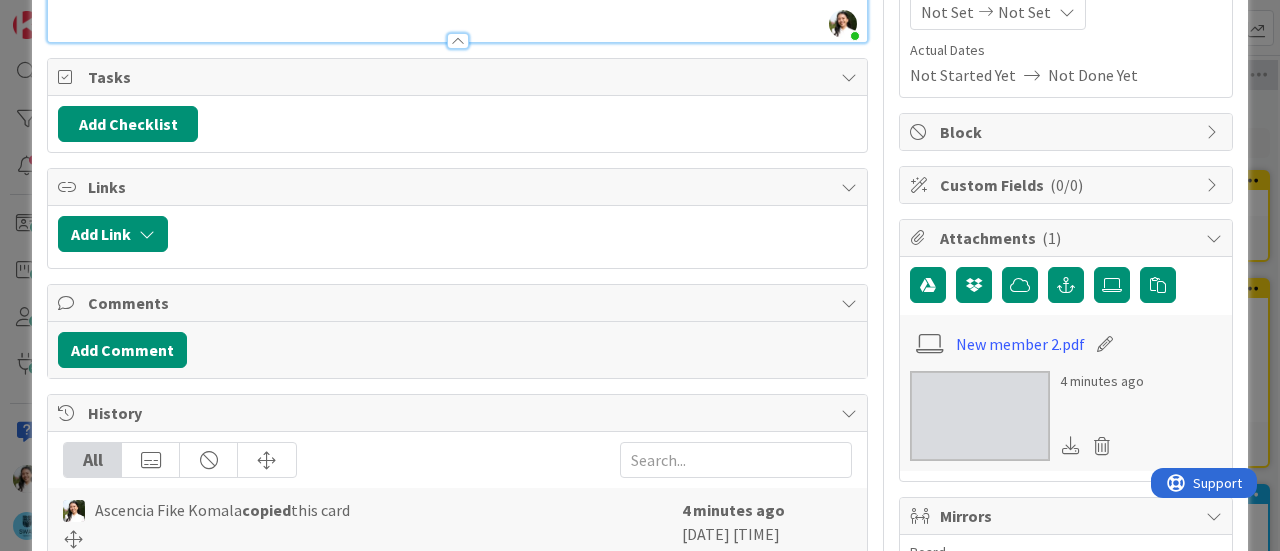 scroll, scrollTop: 181, scrollLeft: 0, axis: vertical 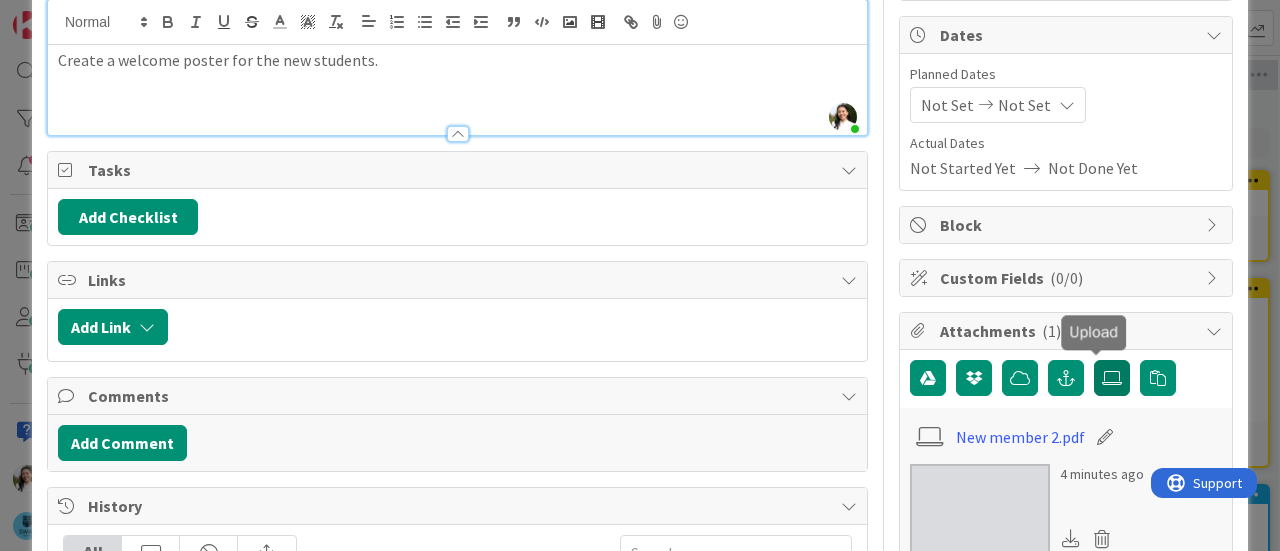 click at bounding box center [1112, 378] 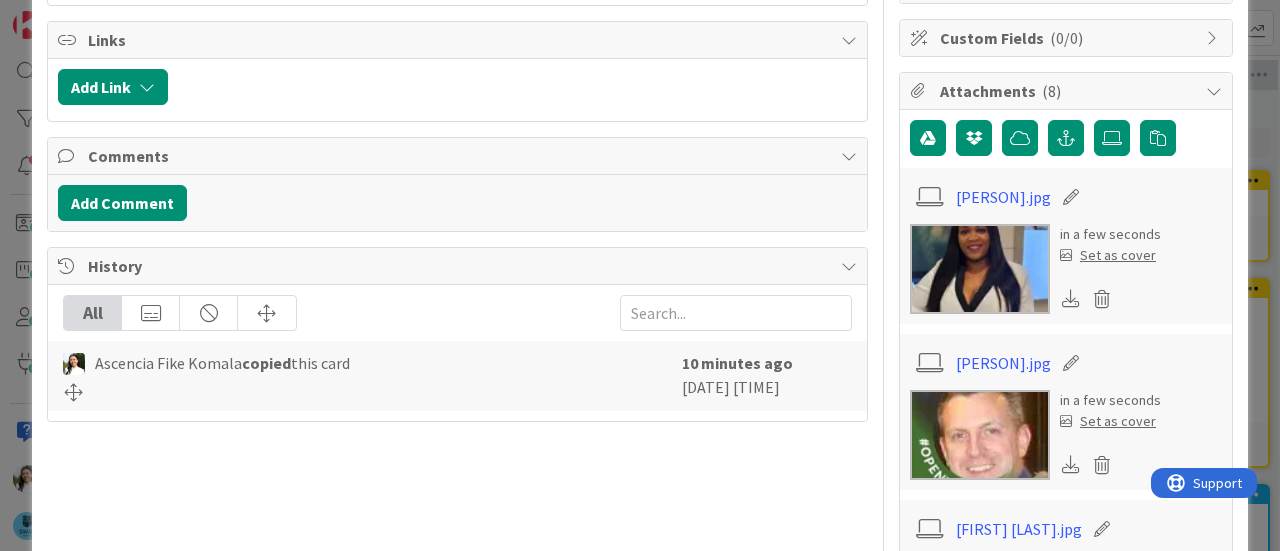 scroll, scrollTop: 379, scrollLeft: 0, axis: vertical 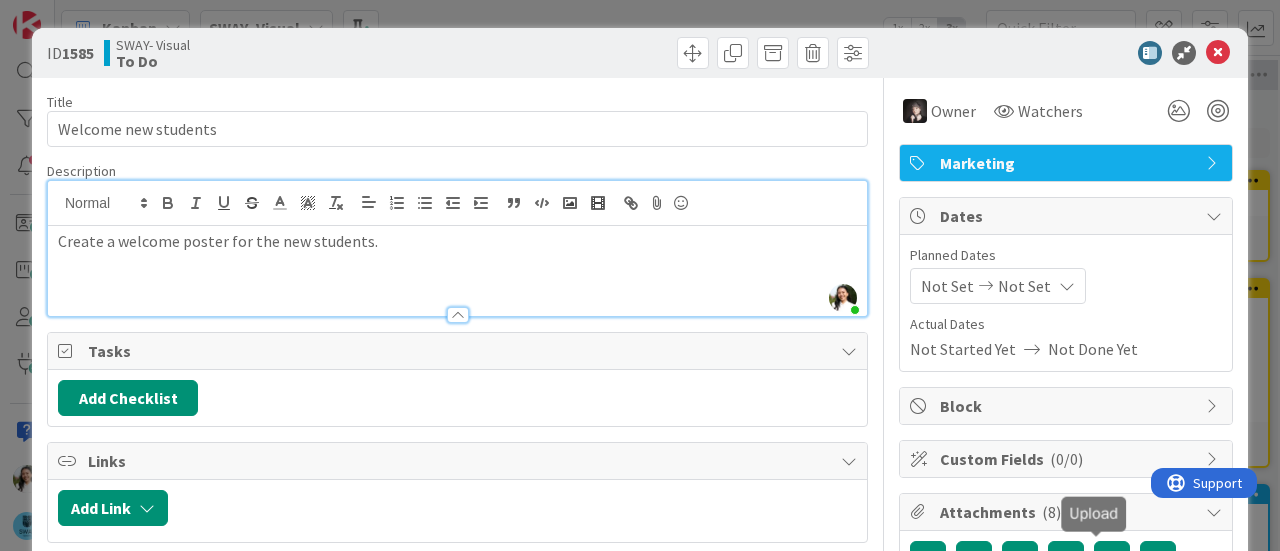 click on "Create a welcome poster for the new students." at bounding box center [457, 241] 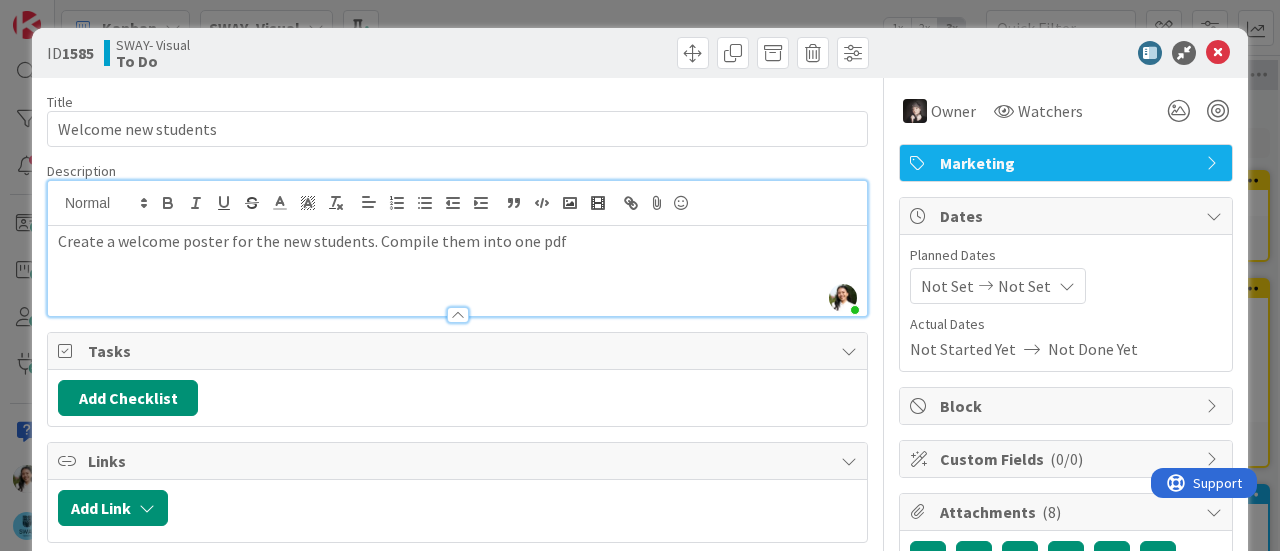 click on "ID  1585 SWAY- Visual  To Do Title 21 / 128 Welcome new students Description [PERSON] joined  10 m ago Create a welcome poster for the new students. Compile them into one pdf Owner Watchers Marketing Tasks Add Checklist Links Add Link Comments Add Comment History All [PERSON]  copied  this card 11 minutes ago [DATE] [TIME] Owner Watchers Marketing Dates Planned Dates Not Set Not Set Actual Dates Not Started Yet Not Done Yet Block Custom Fields ( 0/0 ) Attachments ( 8 ) [PERSON].jpg in a few seconds Set as cover [PERSON].jpg in a few seconds Set as cover [PERSON].jpg in a few seconds Set as cover [PERSON].jpg in a few seconds Set as cover [PERSON].jpg in a few seconds Set as cover [PERSON].jpg in a few seconds Set as cover [PERSON].jpg in a few seconds Set as cover New member 2.pdf 10 minutes ago Mirrors Board Select... To delete a mirror card, just delete the card. All other mirrored cards will continue to exists. Metrics" at bounding box center (640, 275) 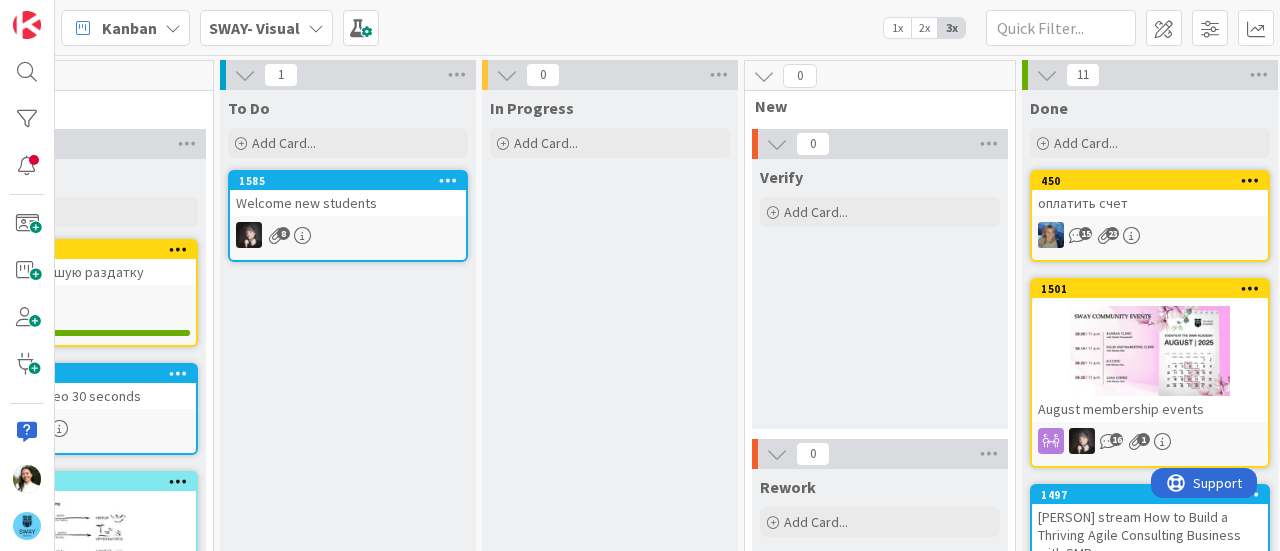 scroll, scrollTop: 0, scrollLeft: 0, axis: both 